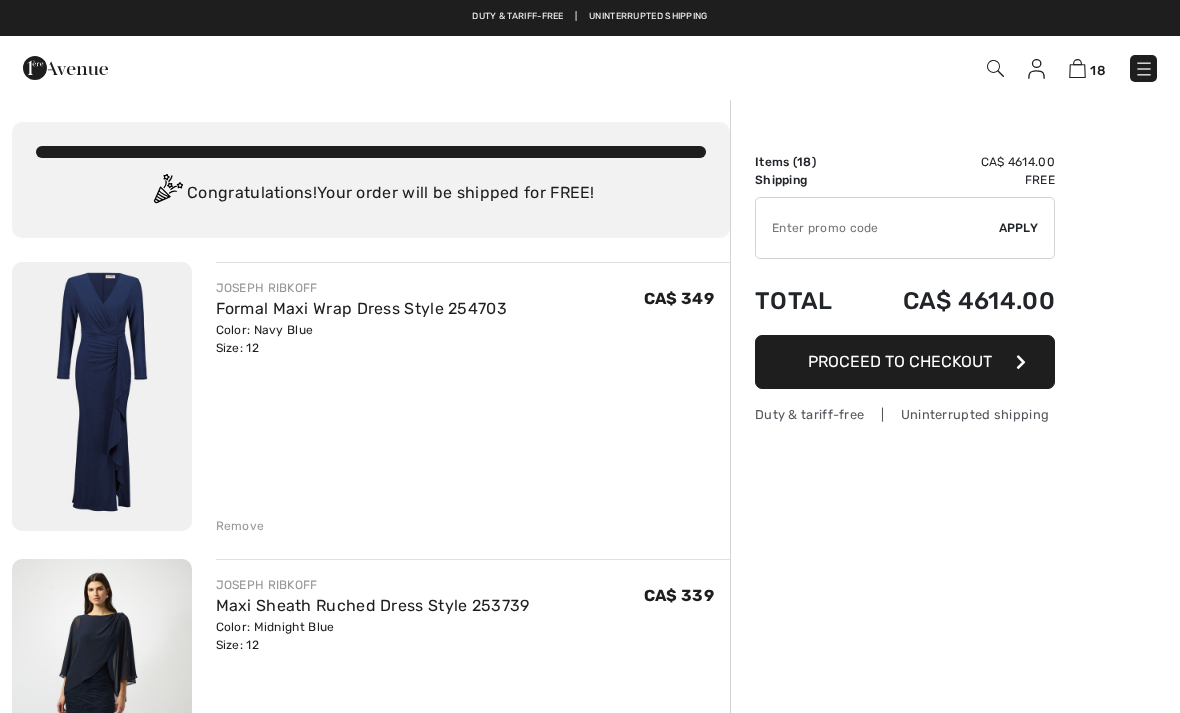 checkbox on "true" 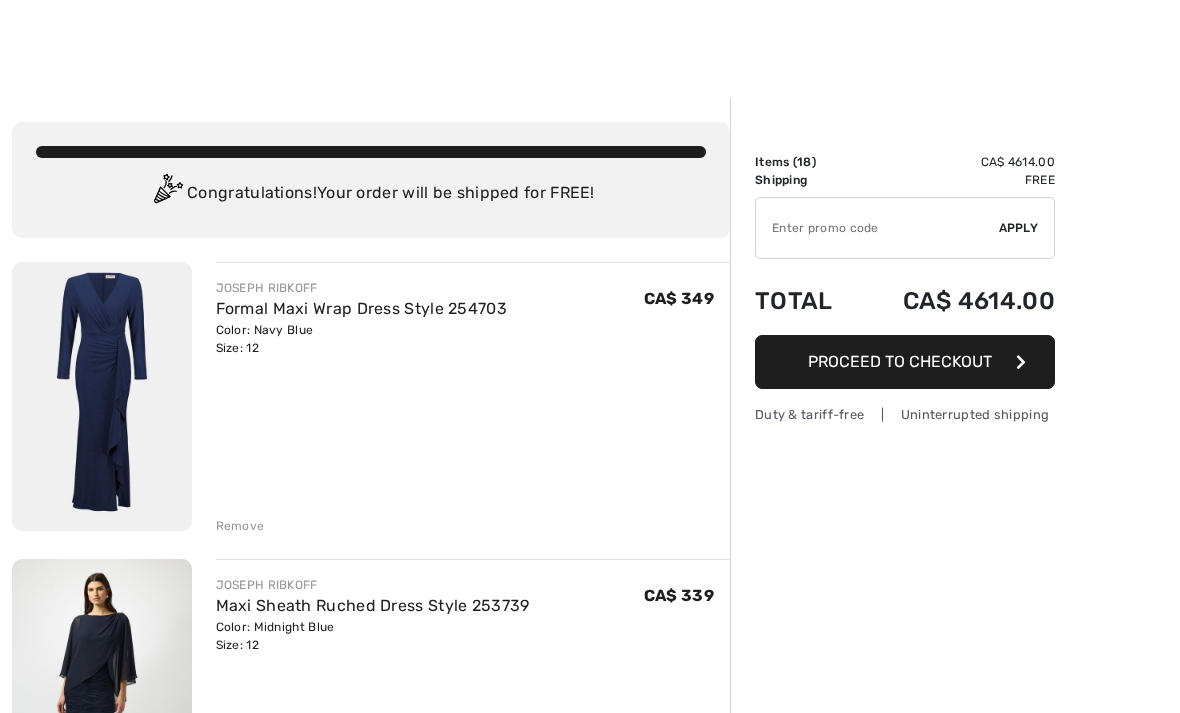 scroll, scrollTop: 107, scrollLeft: 0, axis: vertical 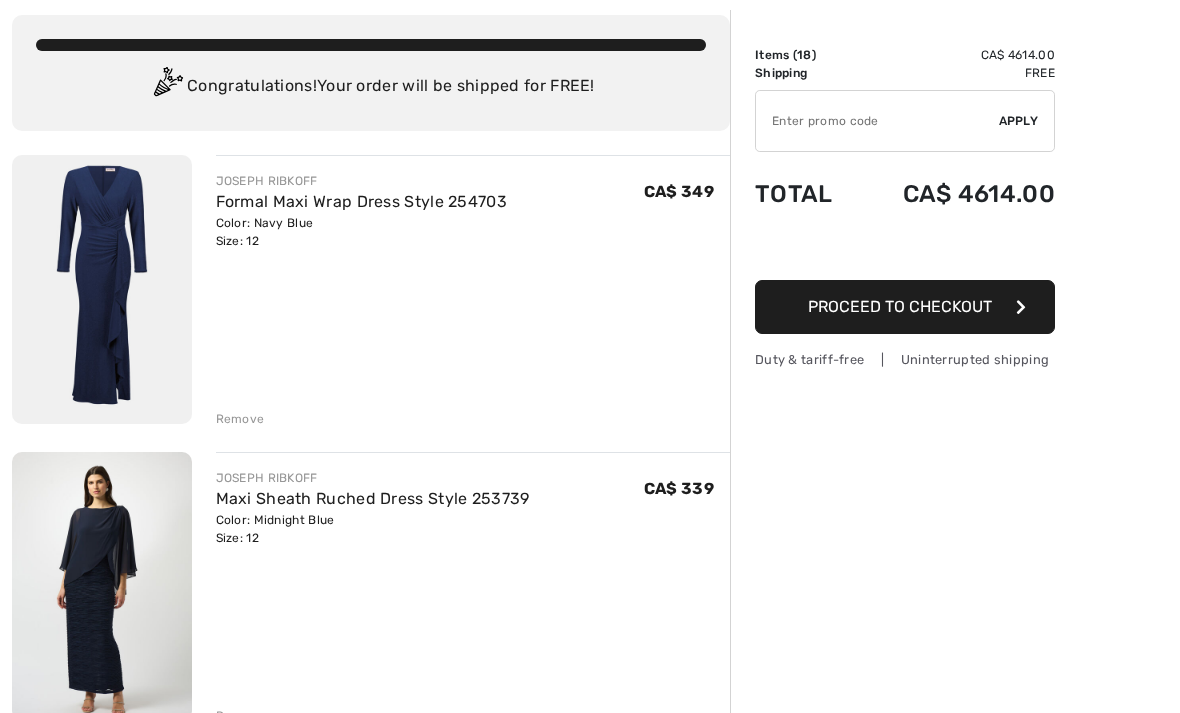 click on "Remove" at bounding box center (240, 419) 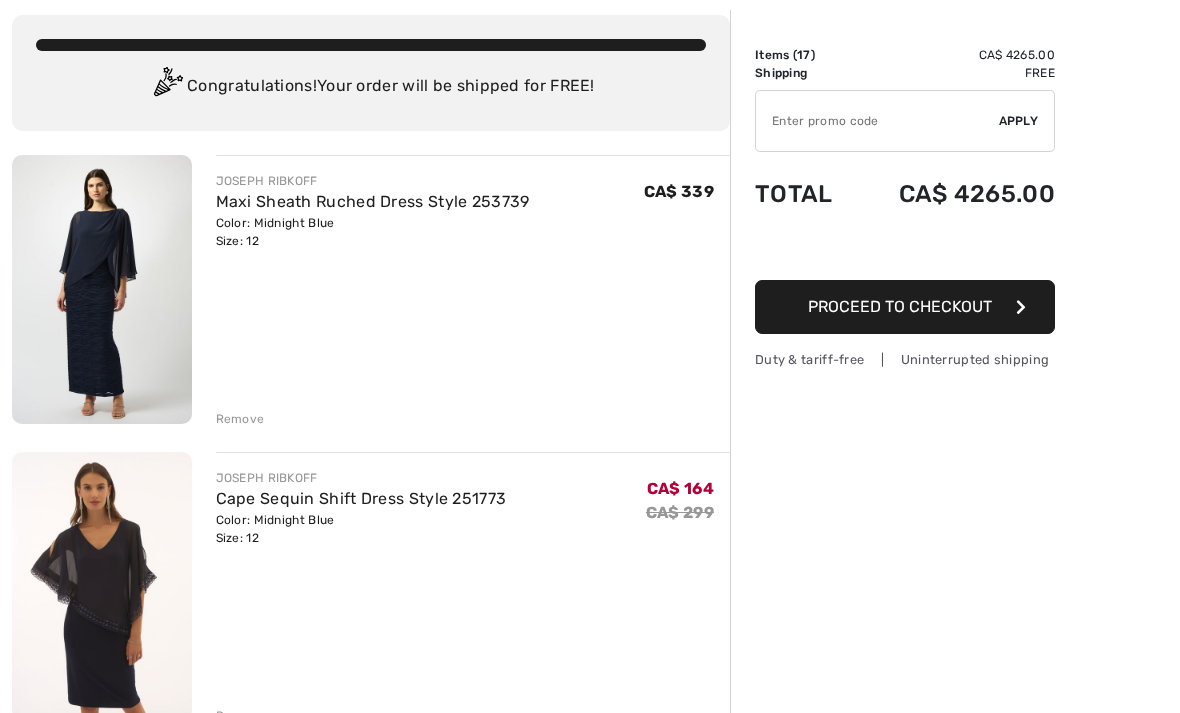 click on "Remove" at bounding box center [240, 419] 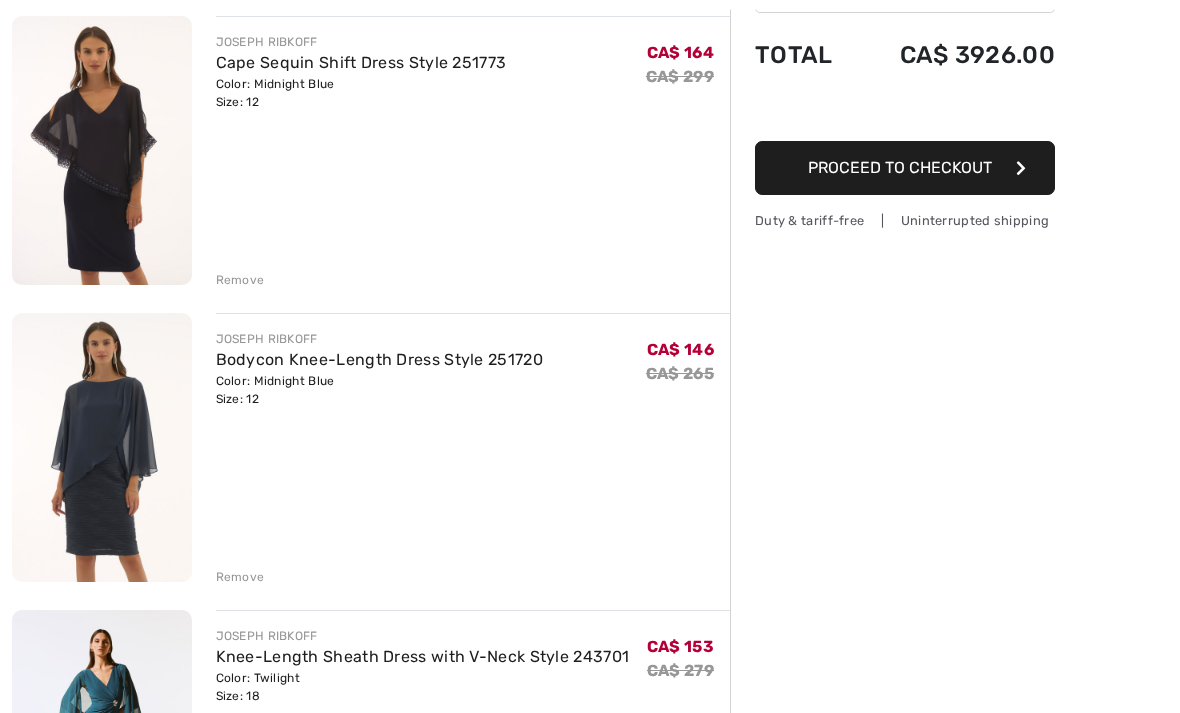 scroll, scrollTop: 246, scrollLeft: 0, axis: vertical 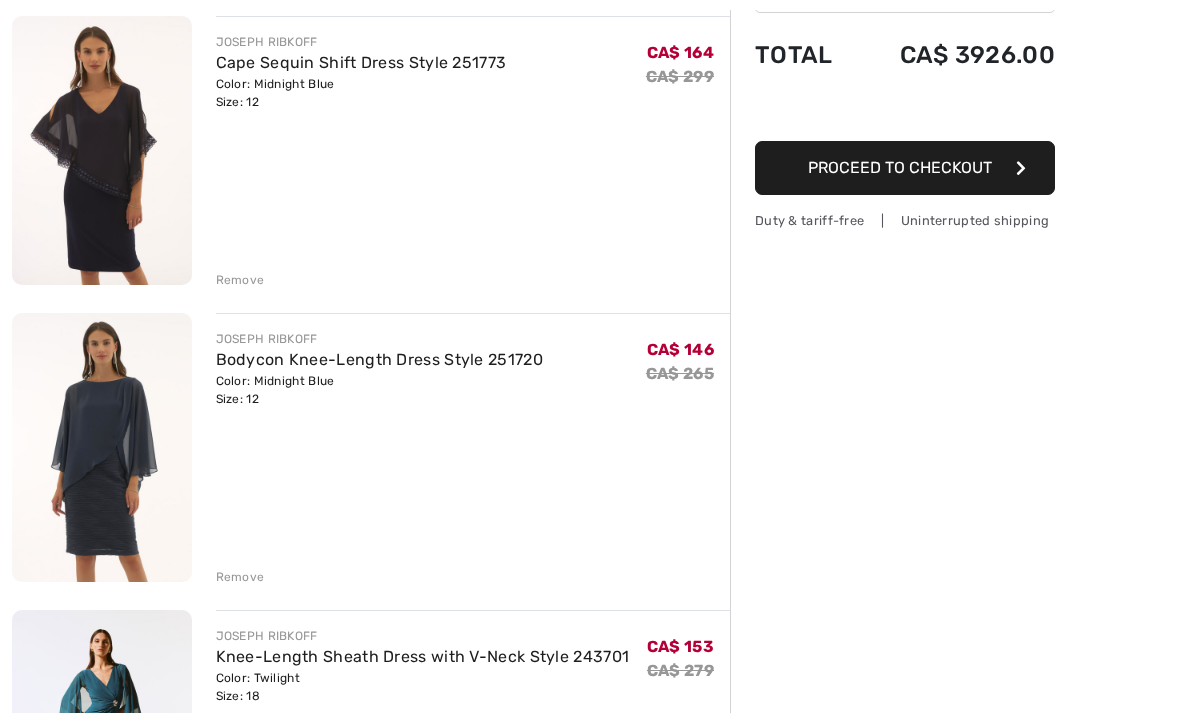 click at bounding box center (102, 447) 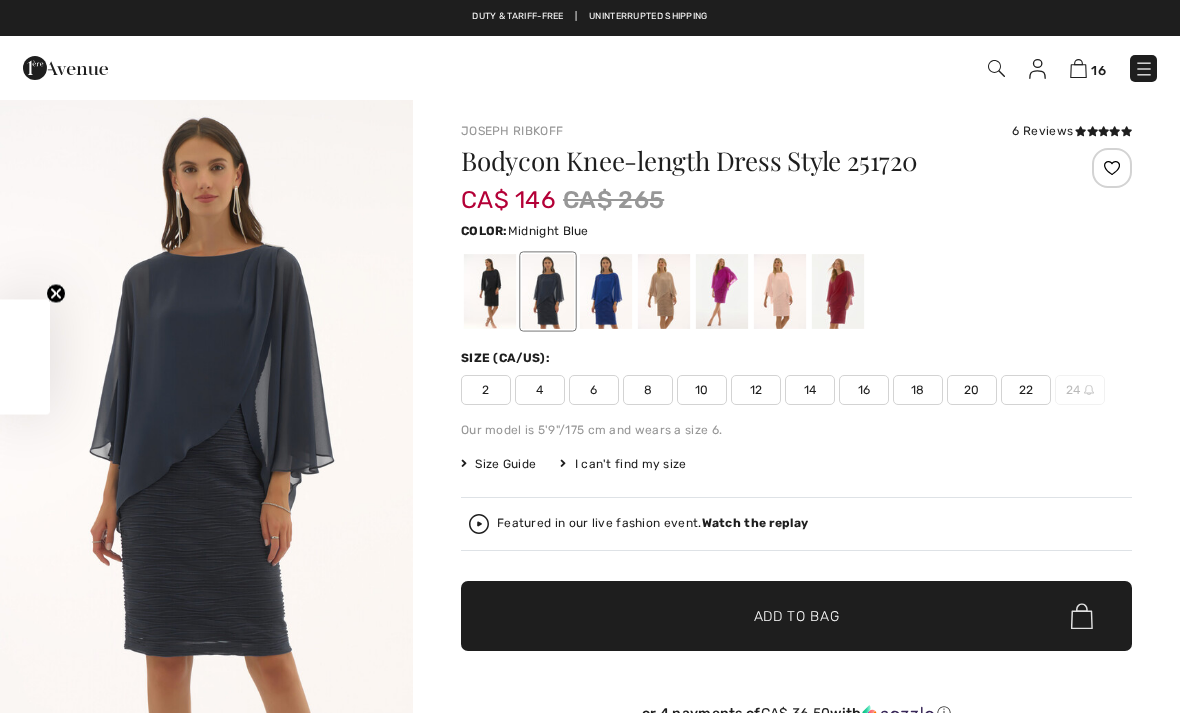 checkbox on "true" 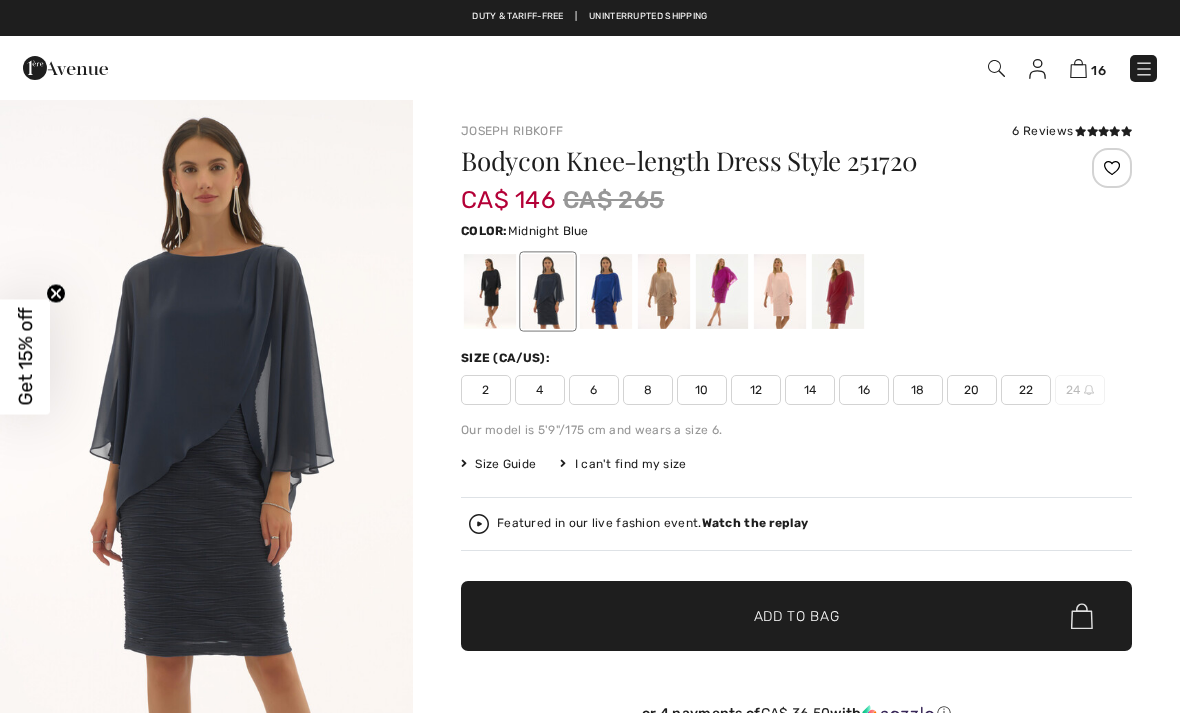 scroll, scrollTop: 0, scrollLeft: 0, axis: both 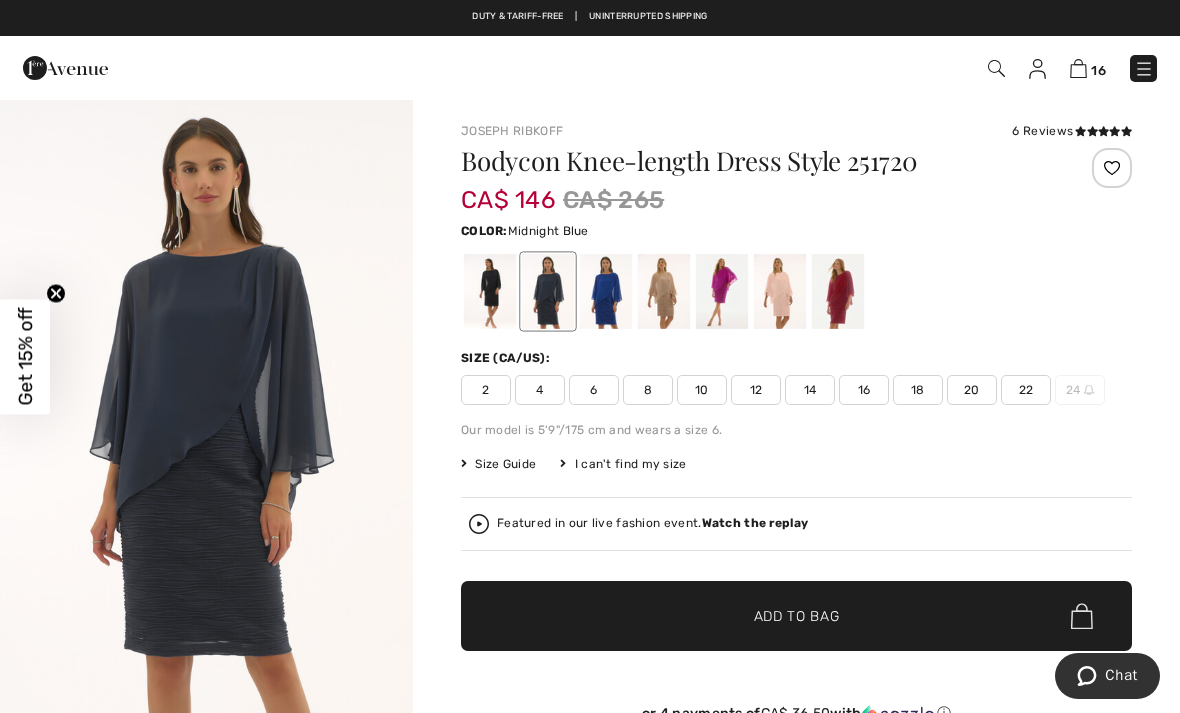 click at bounding box center [1078, 68] 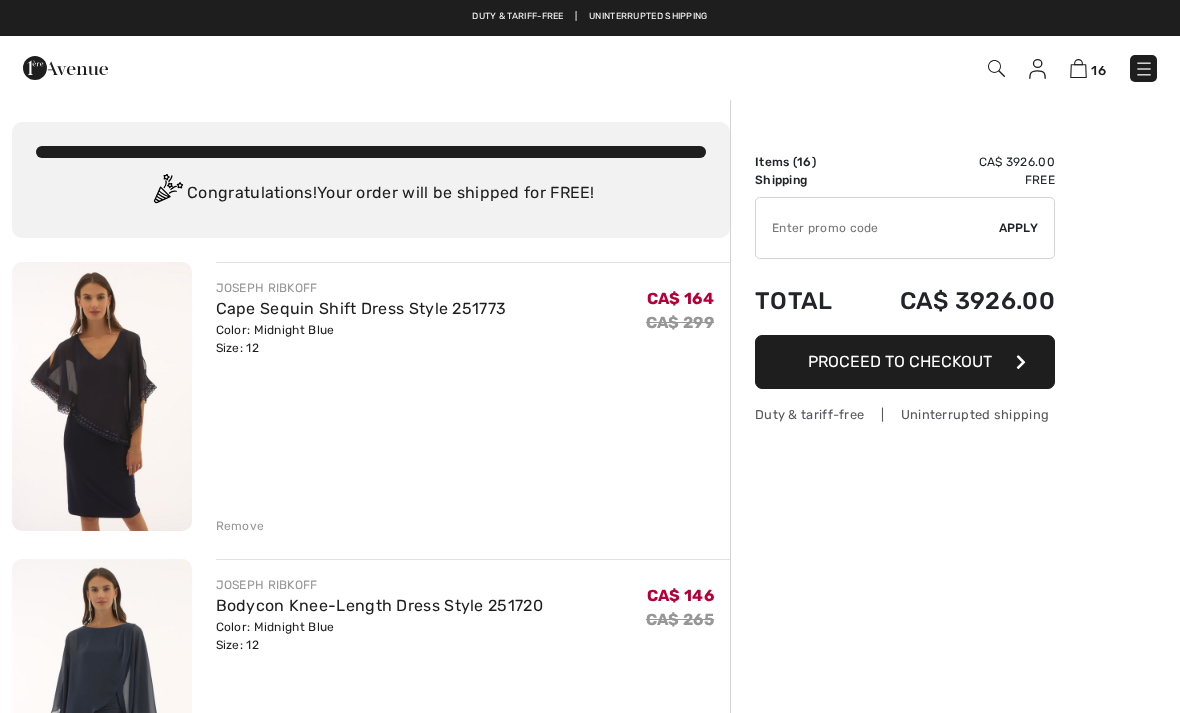 checkbox on "true" 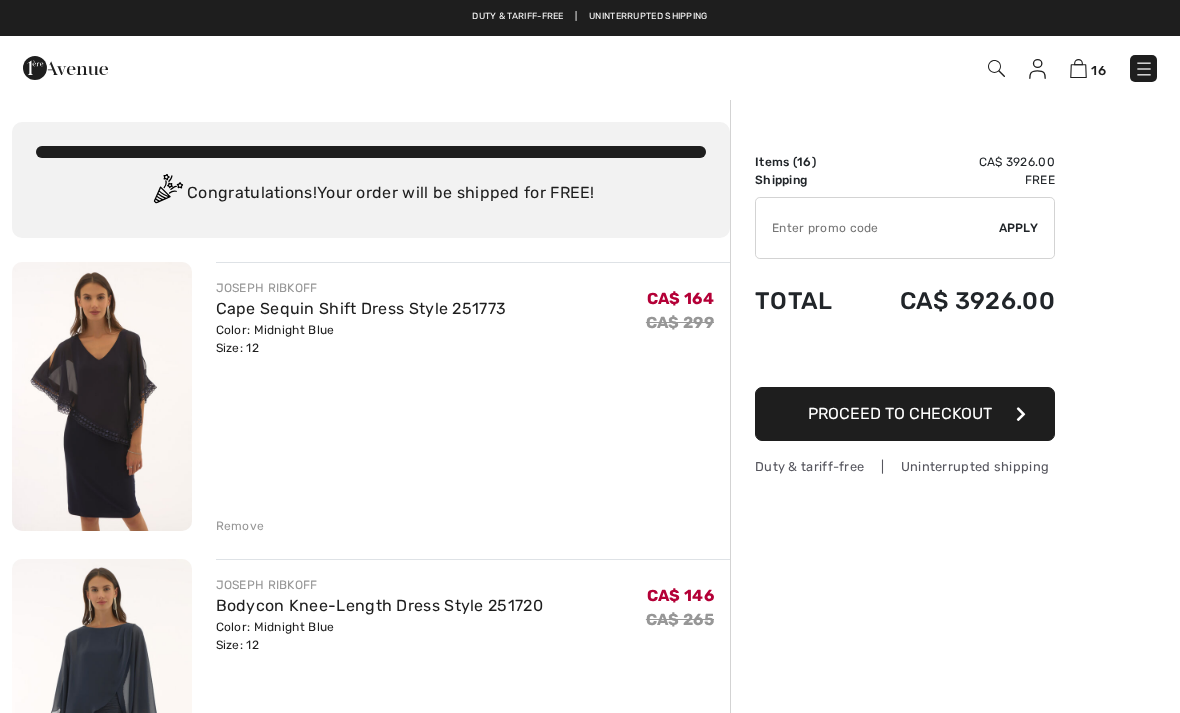 click at bounding box center (102, 396) 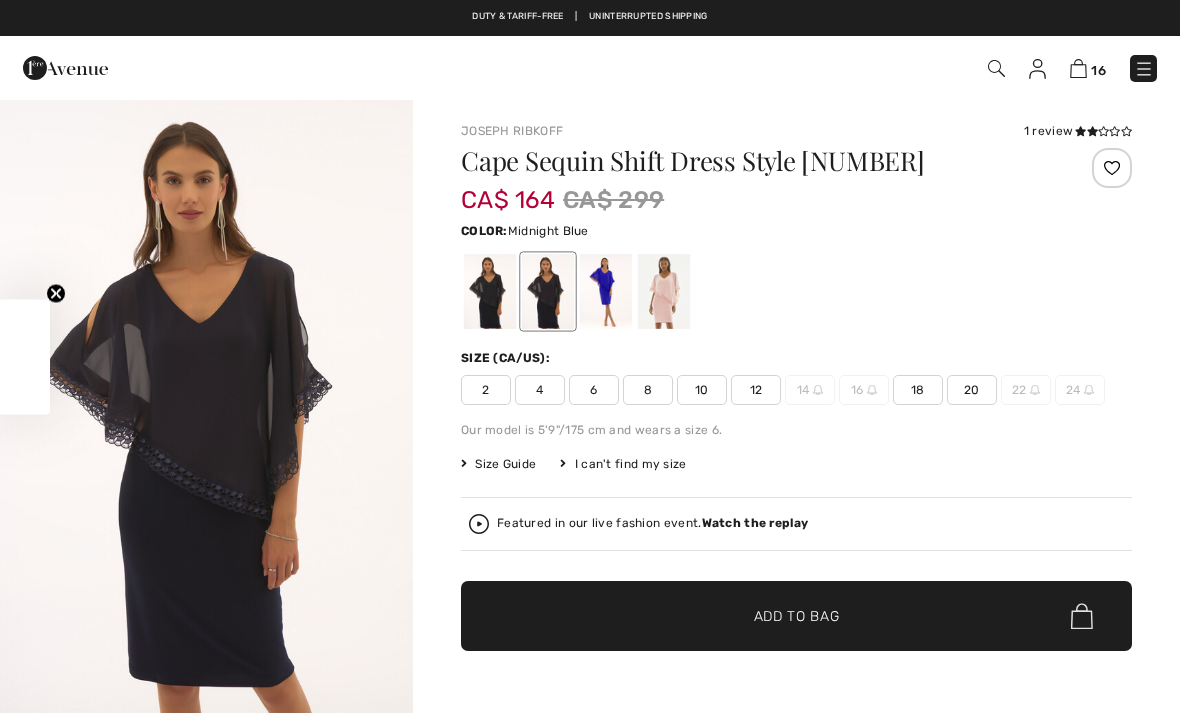 scroll, scrollTop: 0, scrollLeft: 0, axis: both 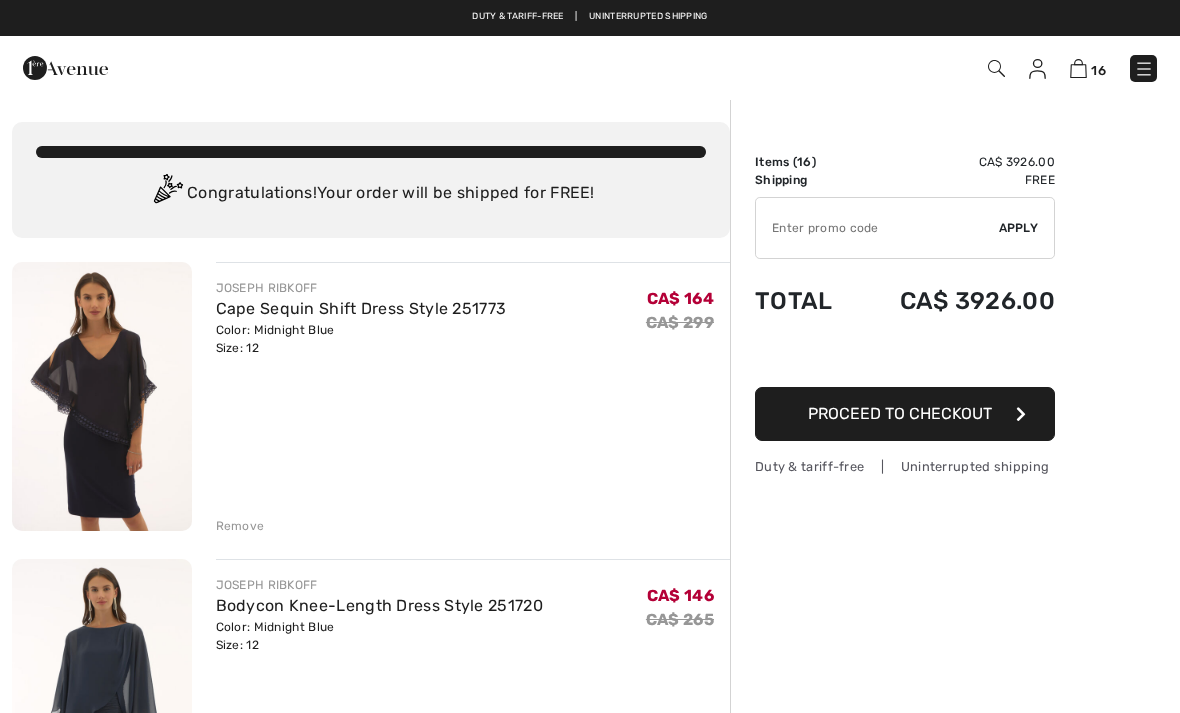 click on "Remove" at bounding box center (240, 526) 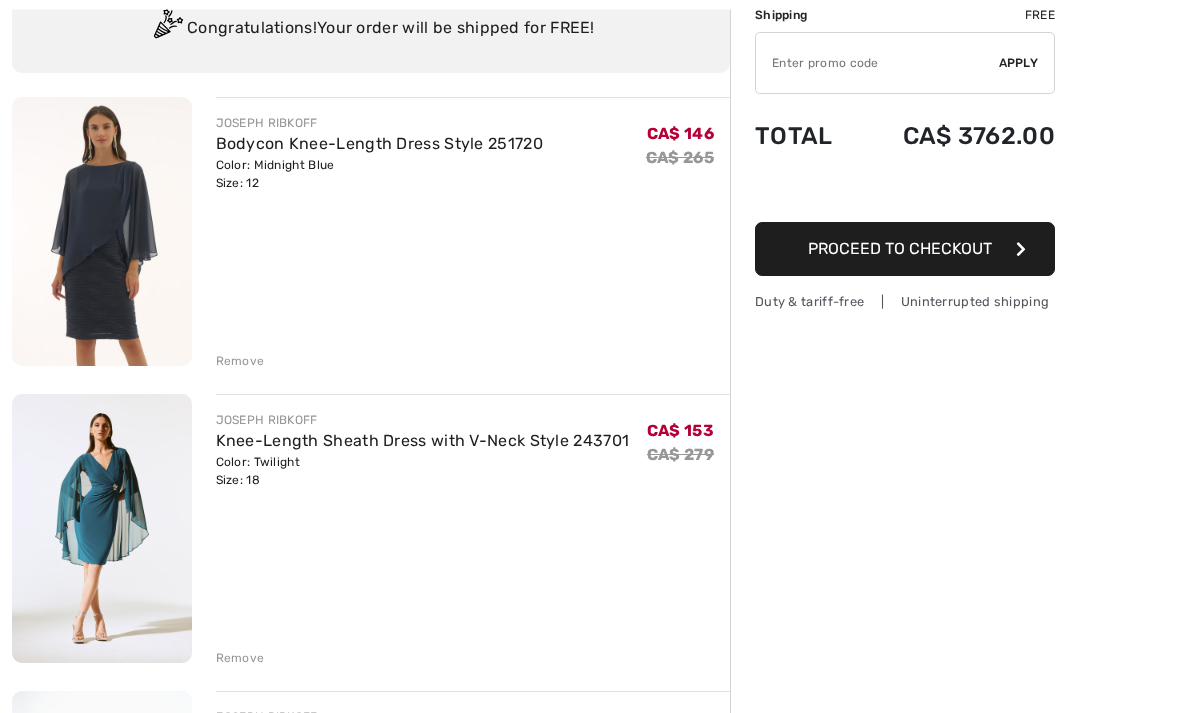 scroll, scrollTop: 173, scrollLeft: 0, axis: vertical 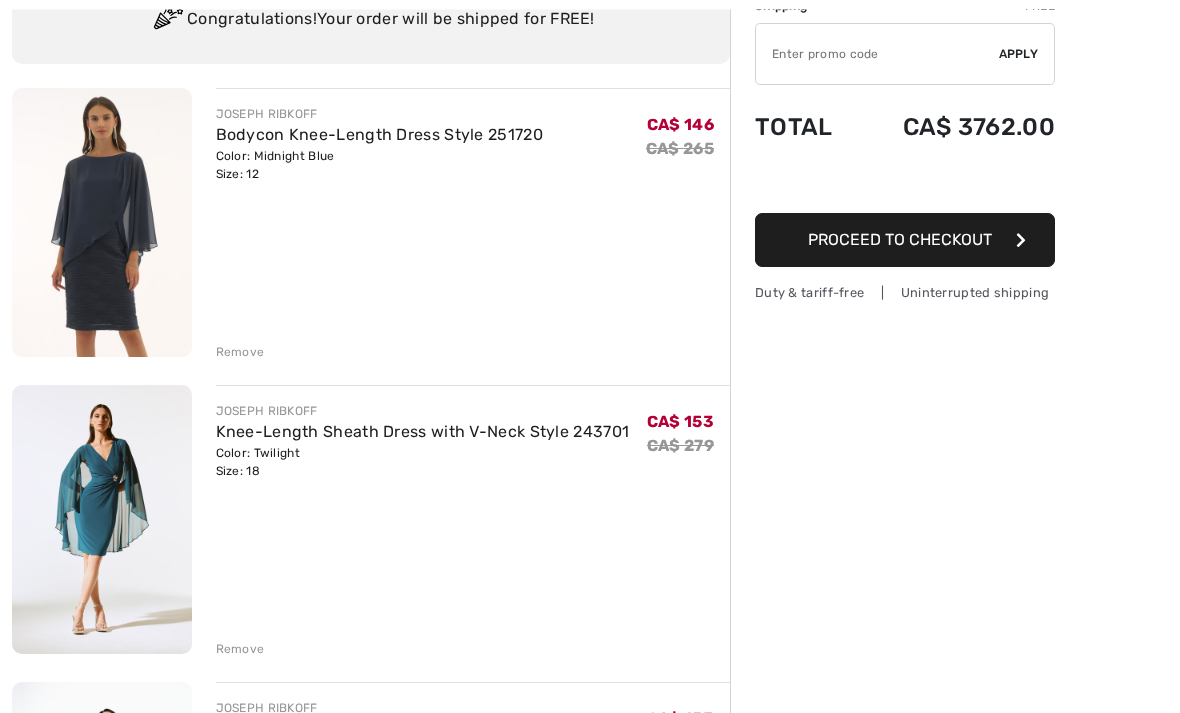 click at bounding box center [102, 520] 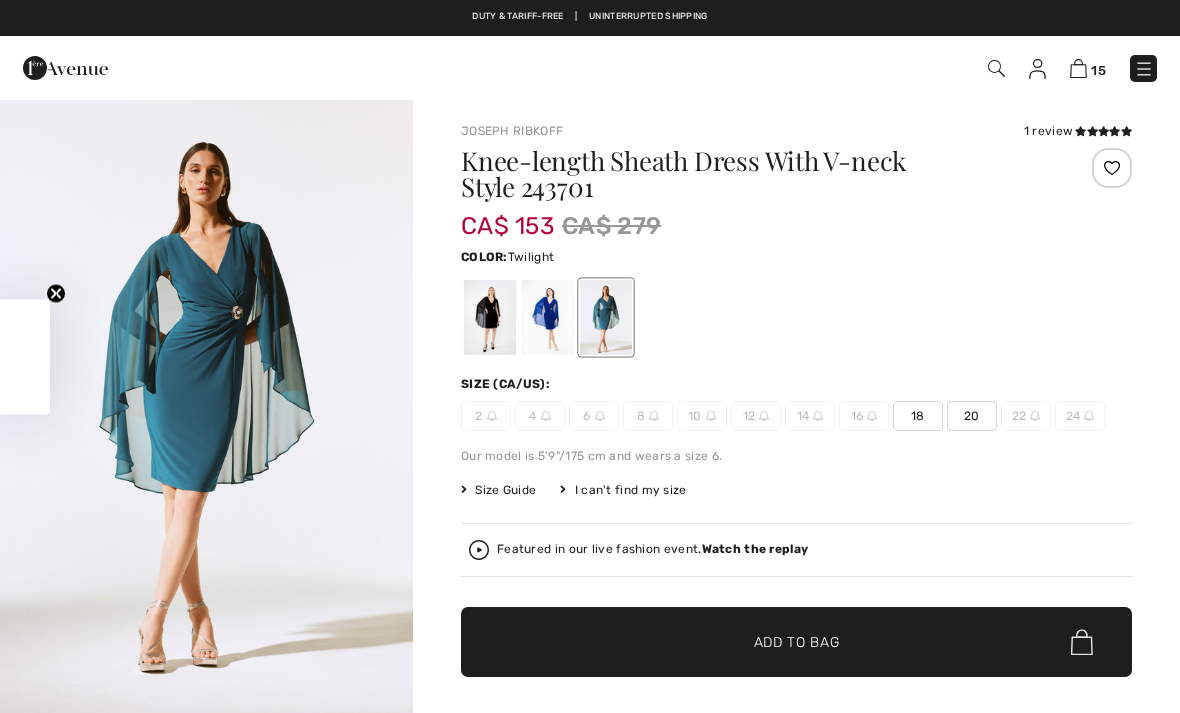 scroll, scrollTop: 0, scrollLeft: 0, axis: both 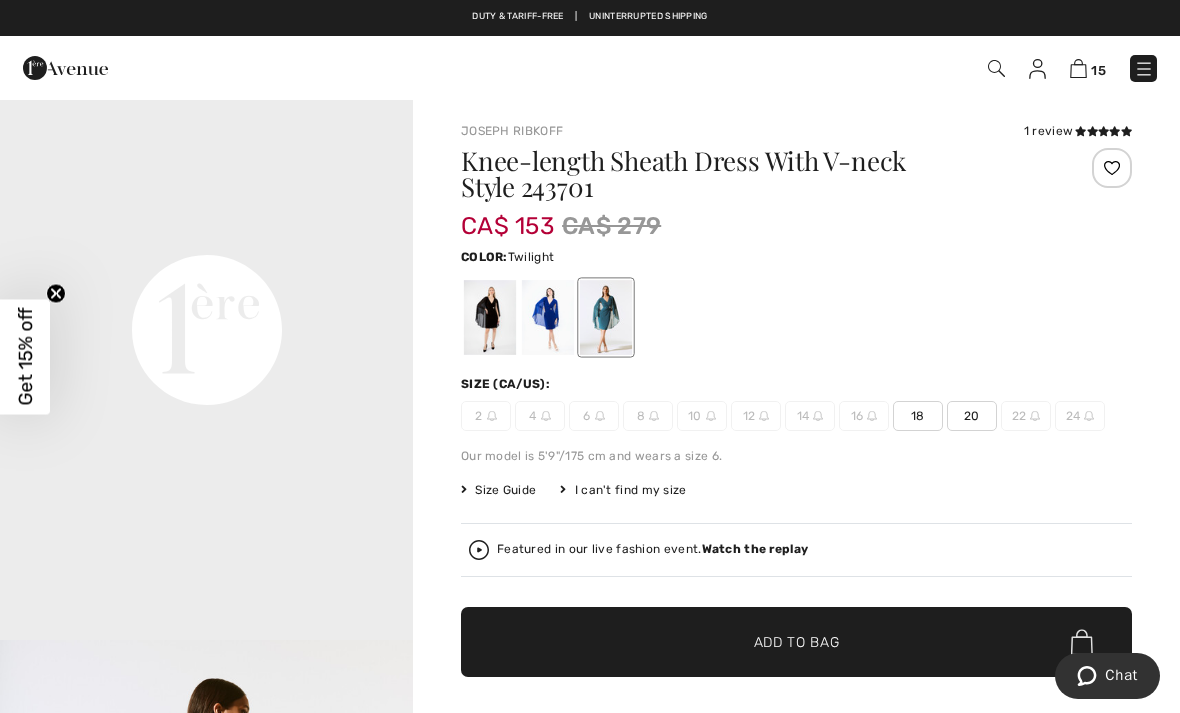 click at bounding box center (490, 317) 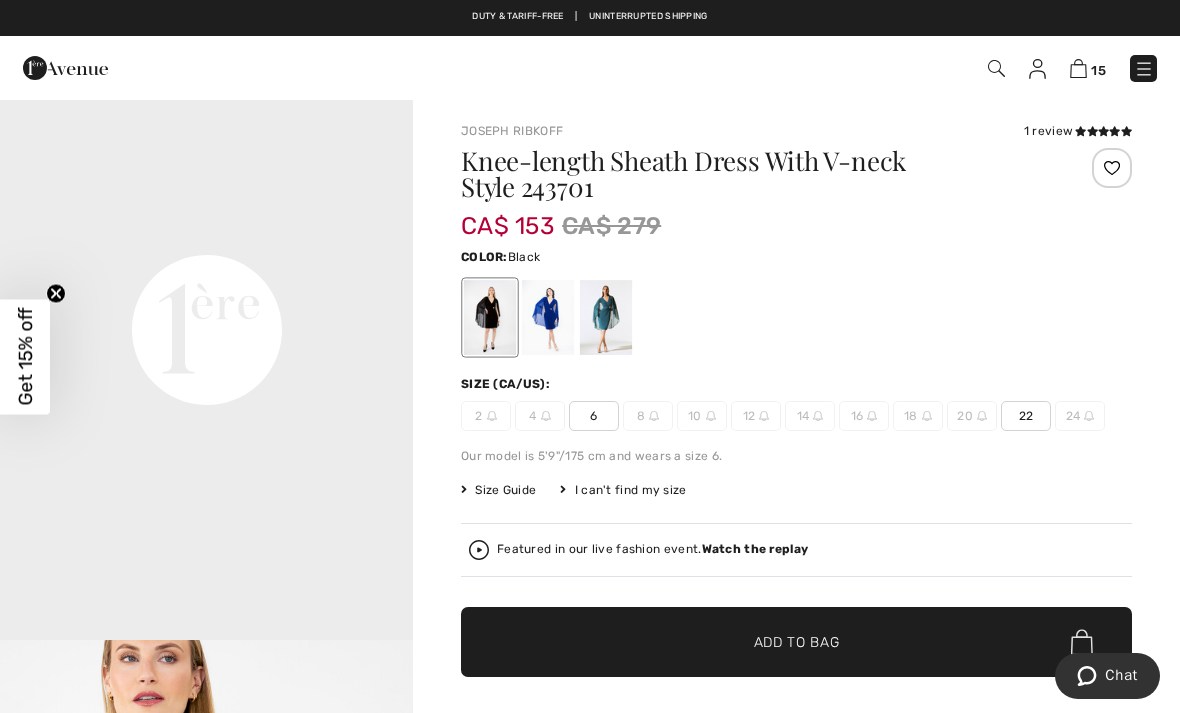 scroll, scrollTop: 0, scrollLeft: 0, axis: both 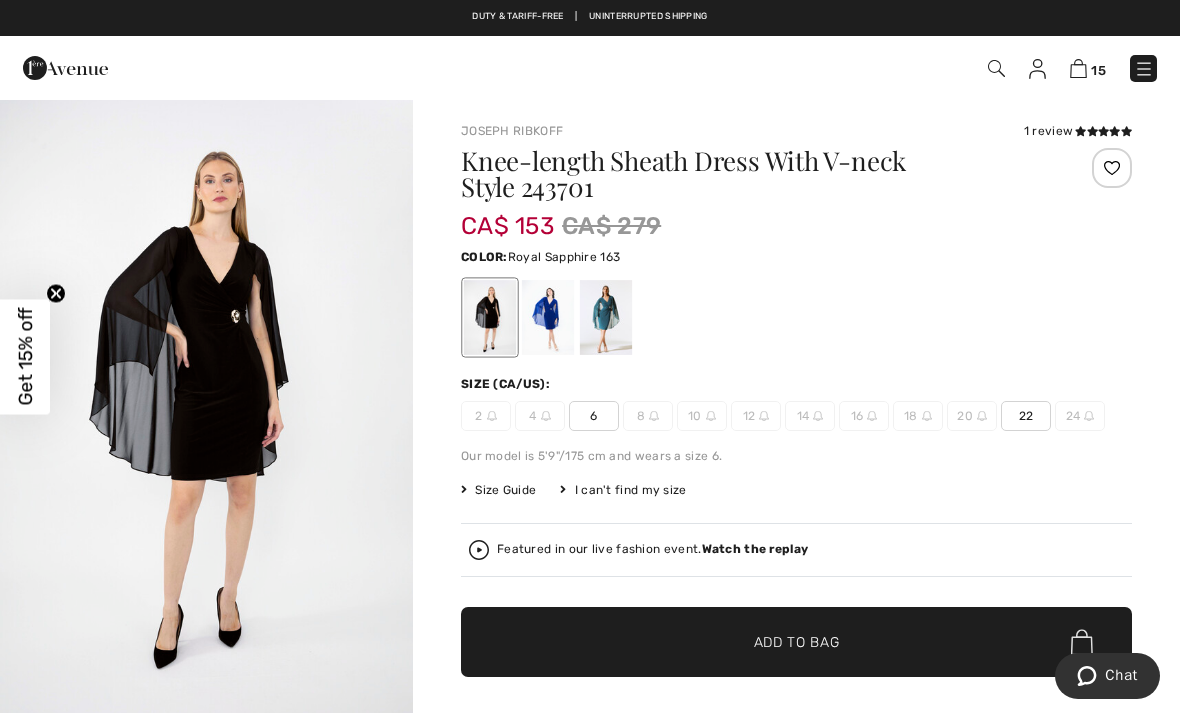 click at bounding box center (548, 317) 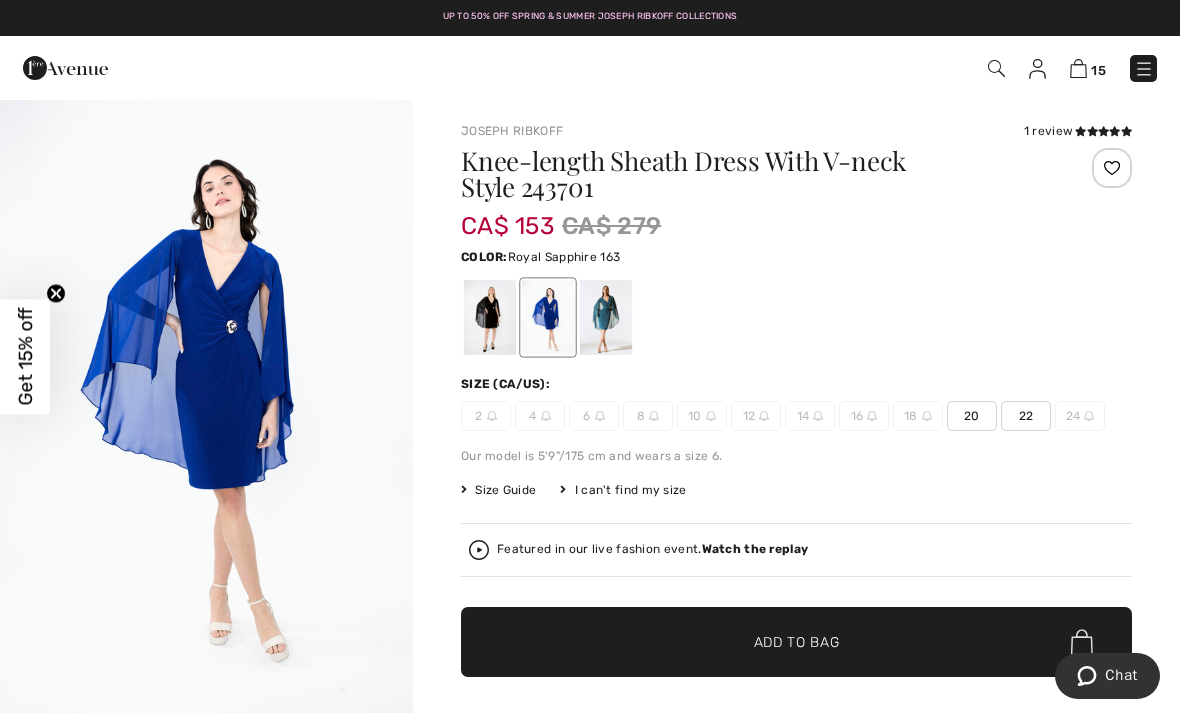 click at bounding box center (1144, 69) 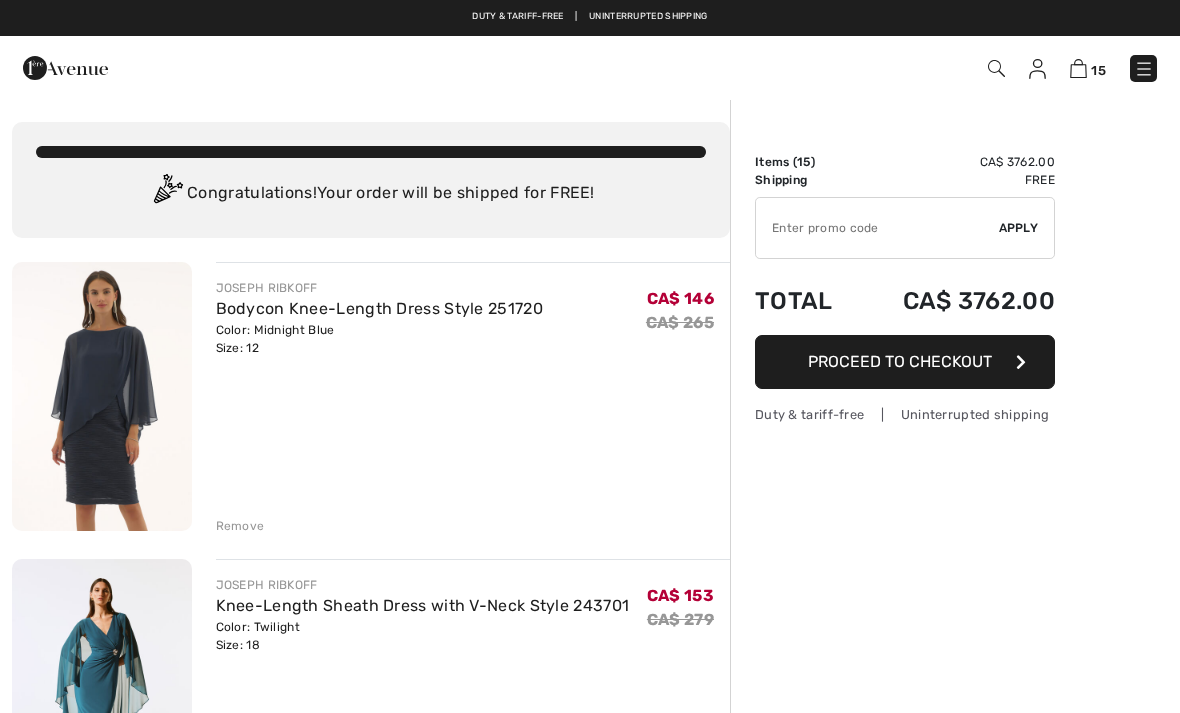 scroll, scrollTop: 238, scrollLeft: 0, axis: vertical 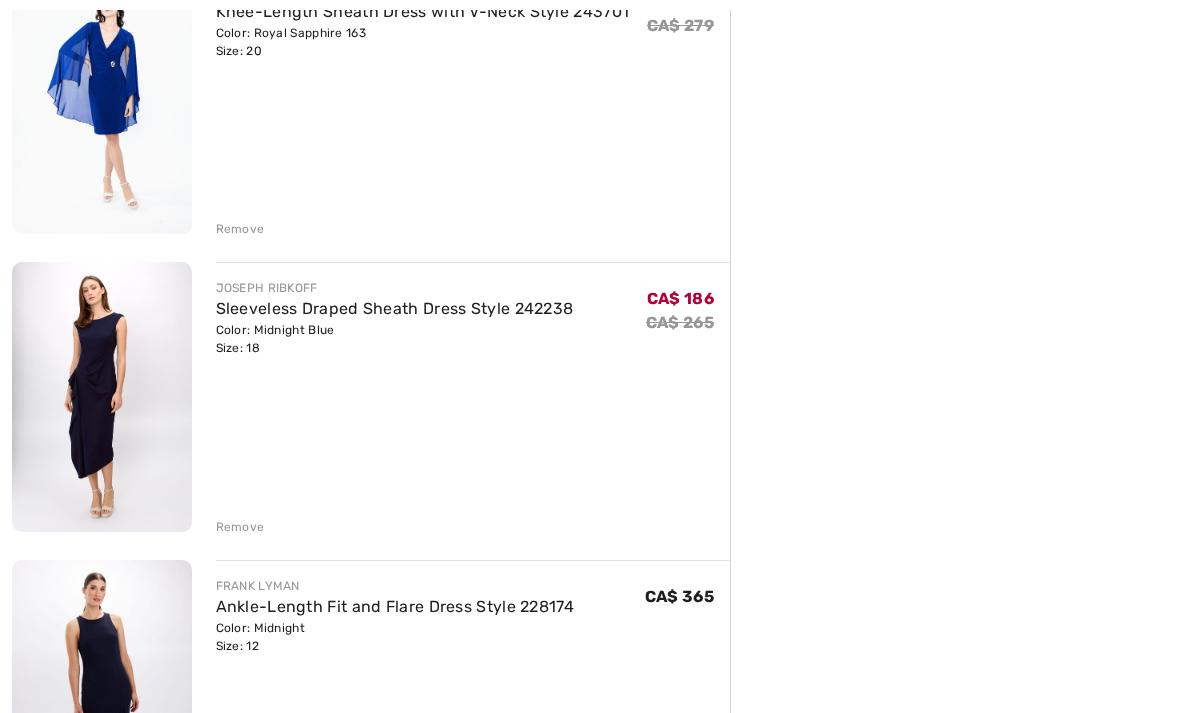 click at bounding box center [102, 396] 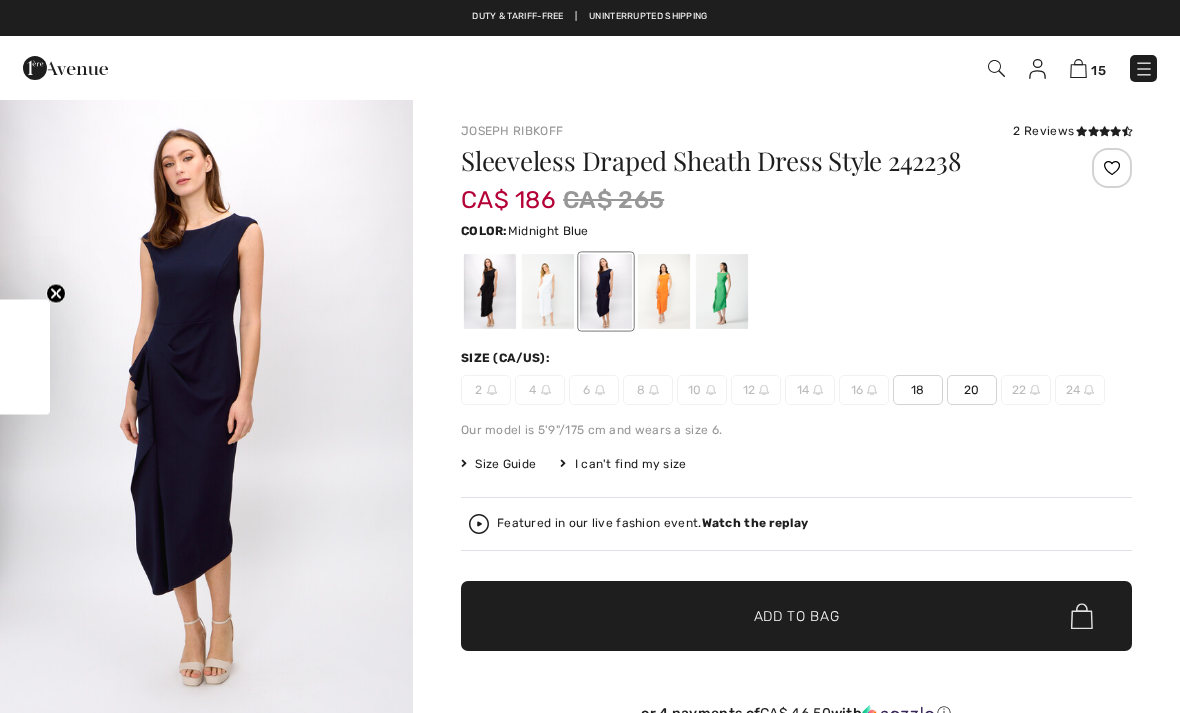 scroll, scrollTop: 0, scrollLeft: 0, axis: both 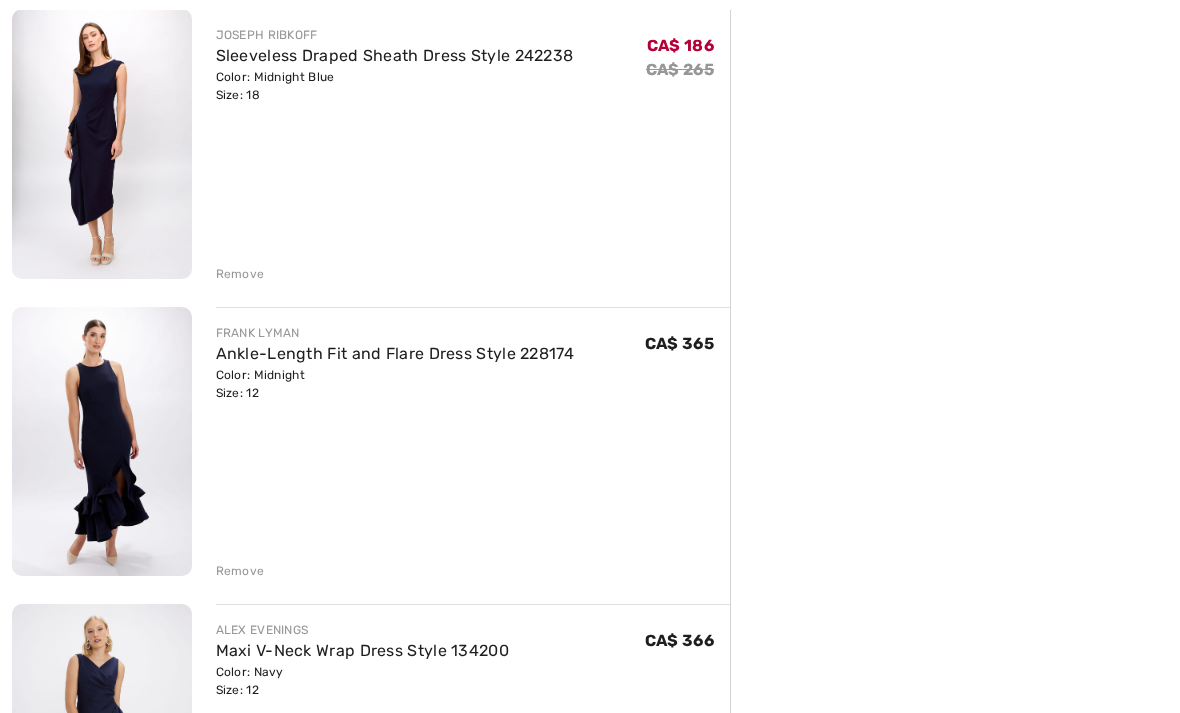 click at bounding box center (102, 441) 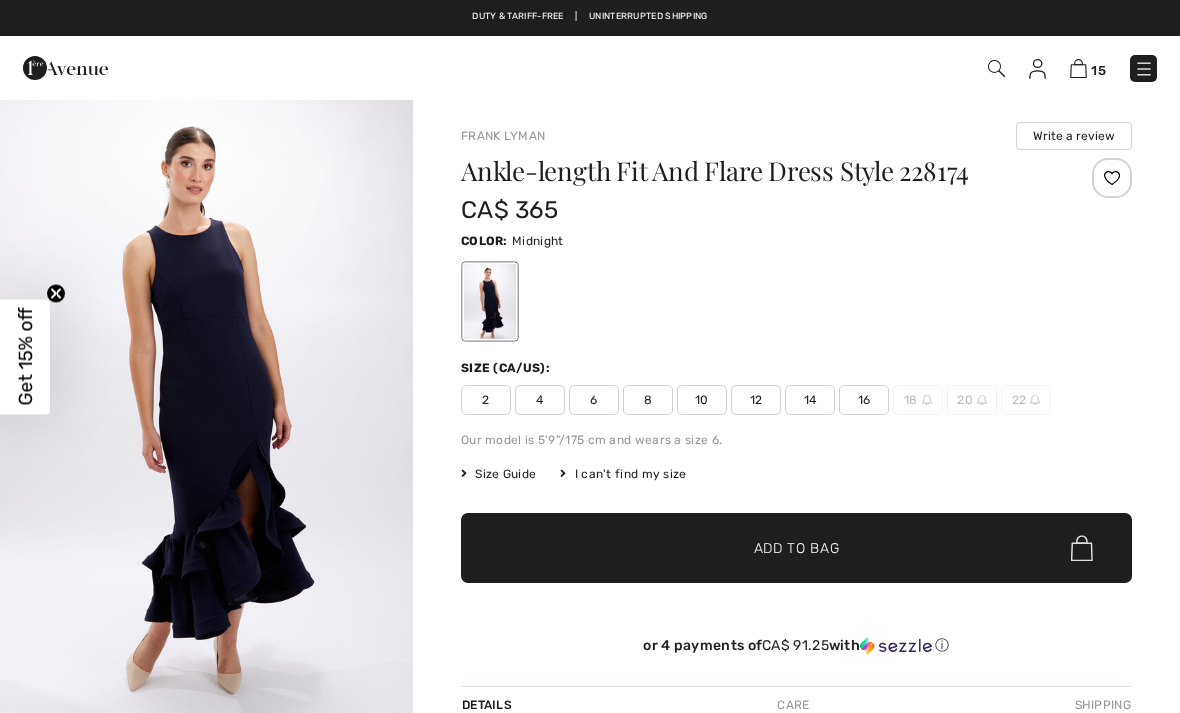 scroll, scrollTop: 0, scrollLeft: 0, axis: both 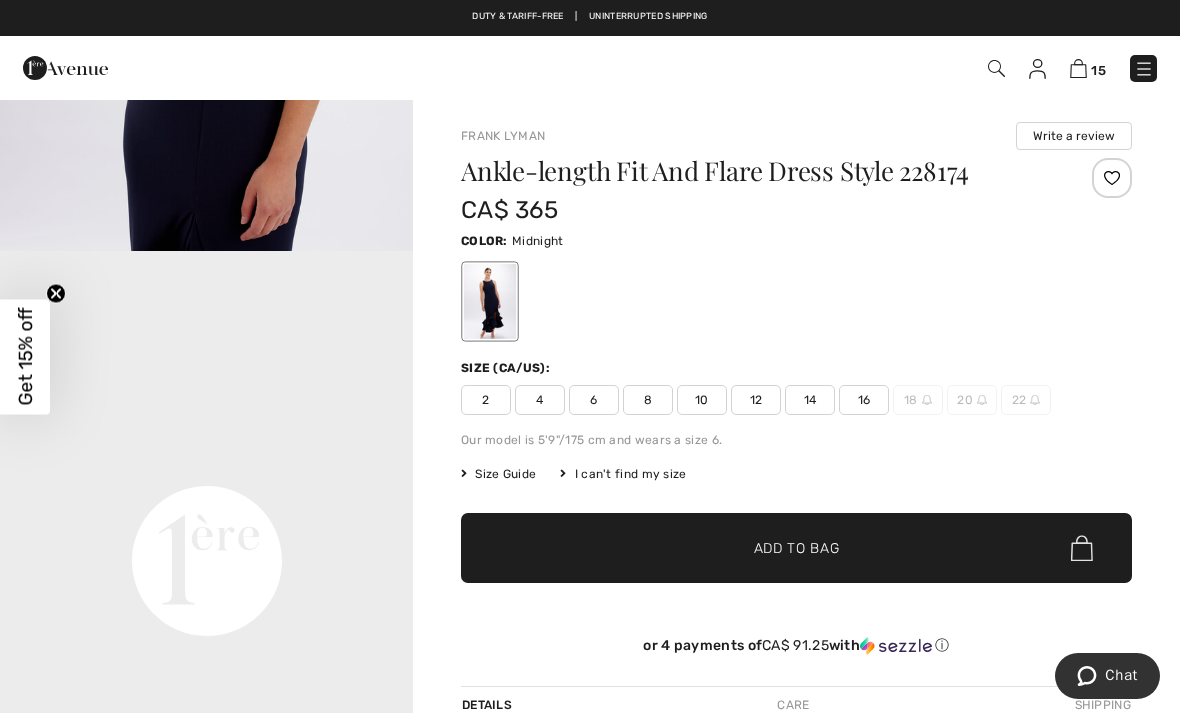 click on "15" at bounding box center [1098, 70] 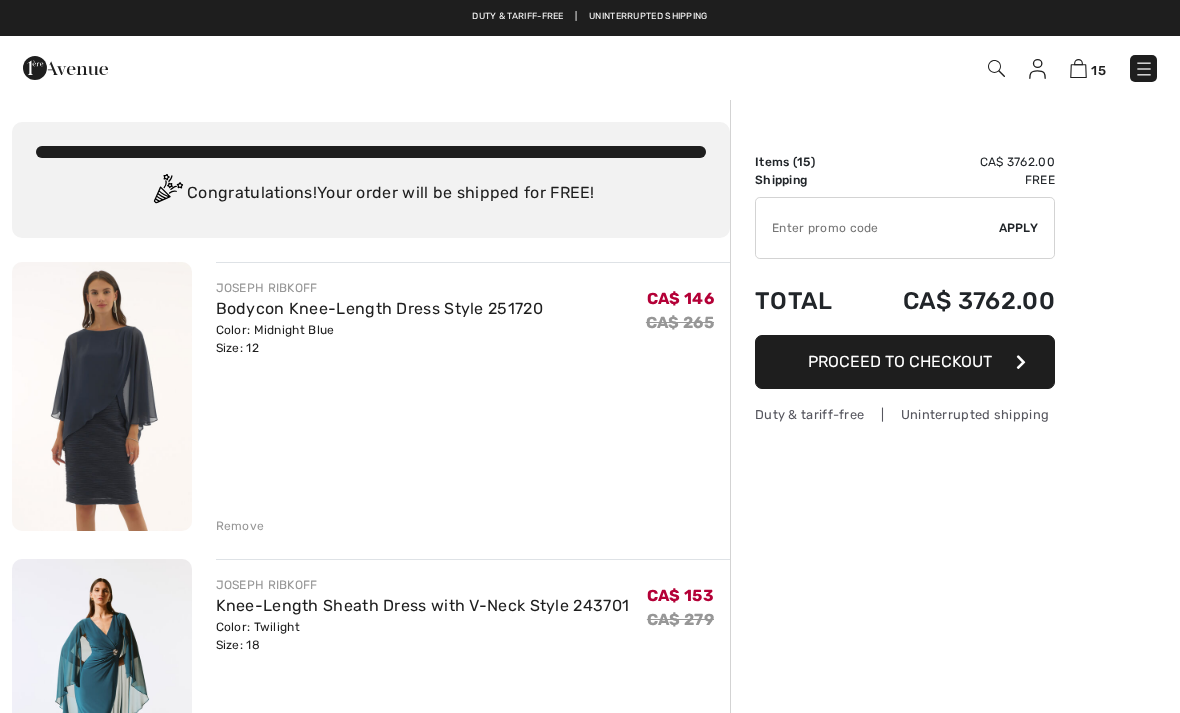 scroll, scrollTop: 0, scrollLeft: 0, axis: both 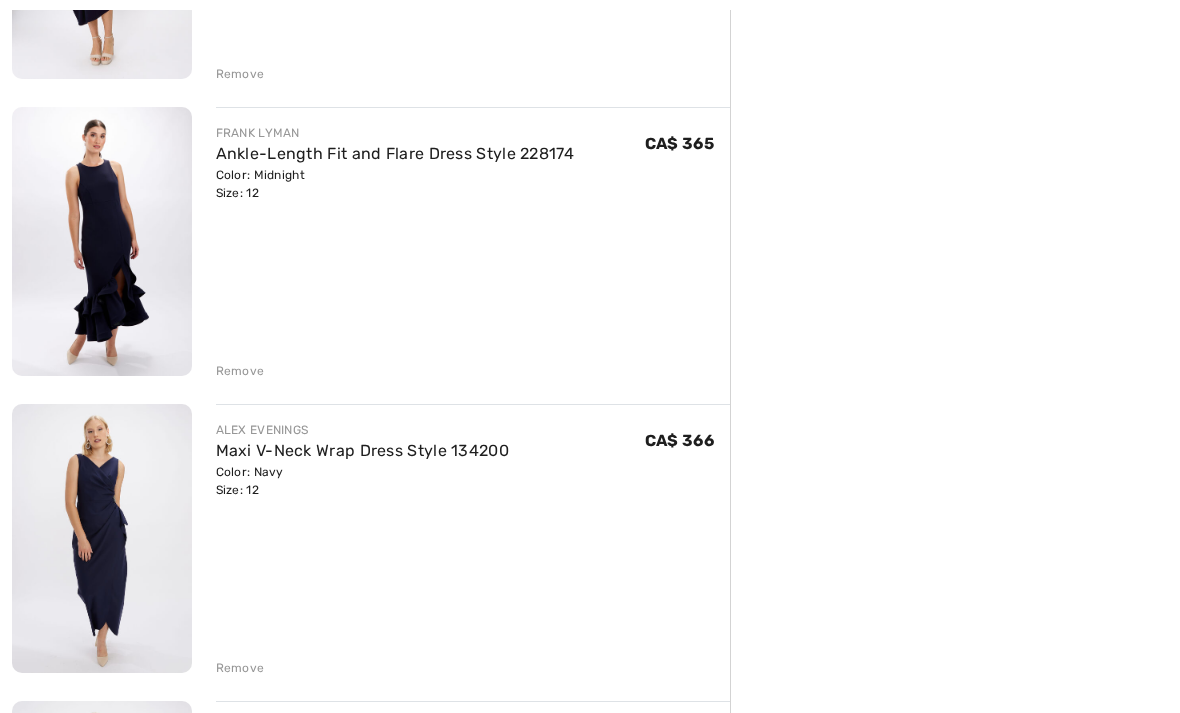 click at bounding box center [102, 538] 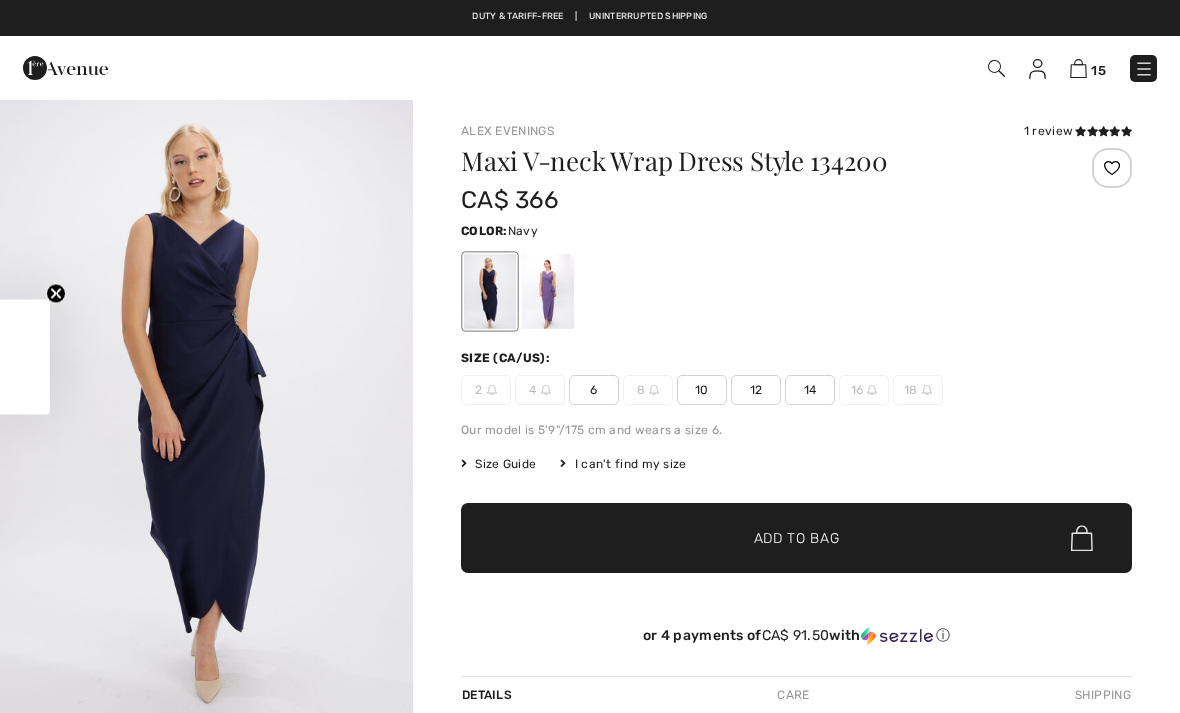 scroll, scrollTop: 0, scrollLeft: 0, axis: both 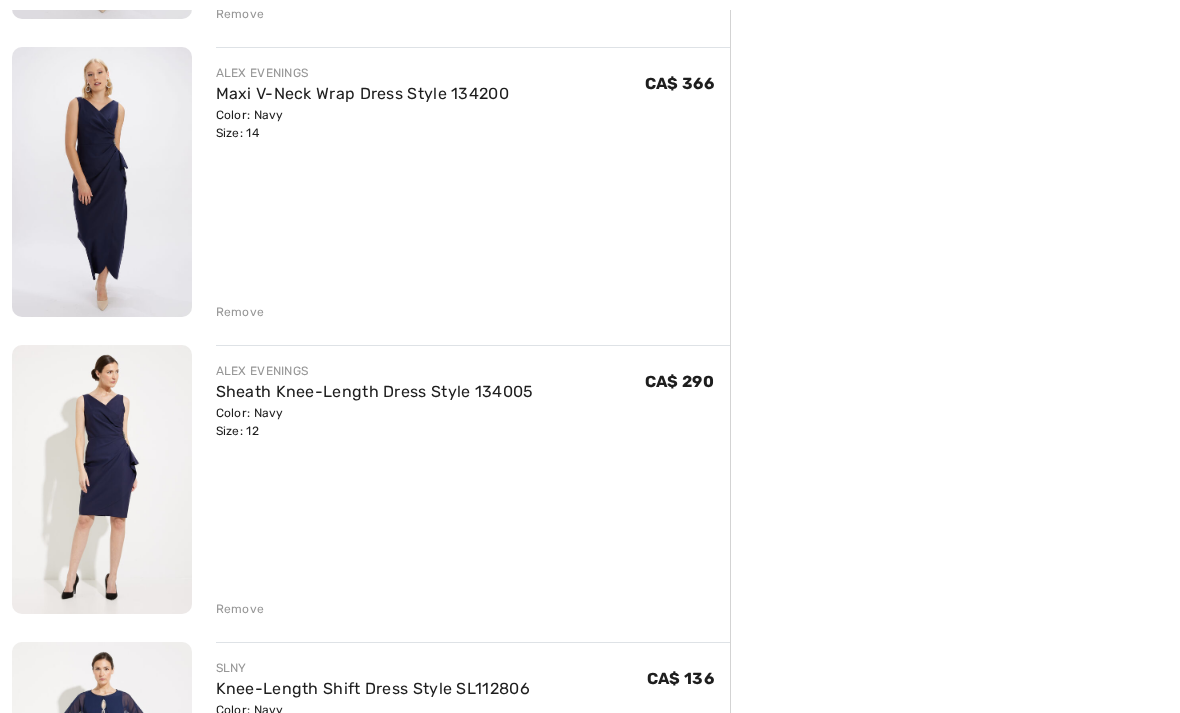 click at bounding box center [102, 479] 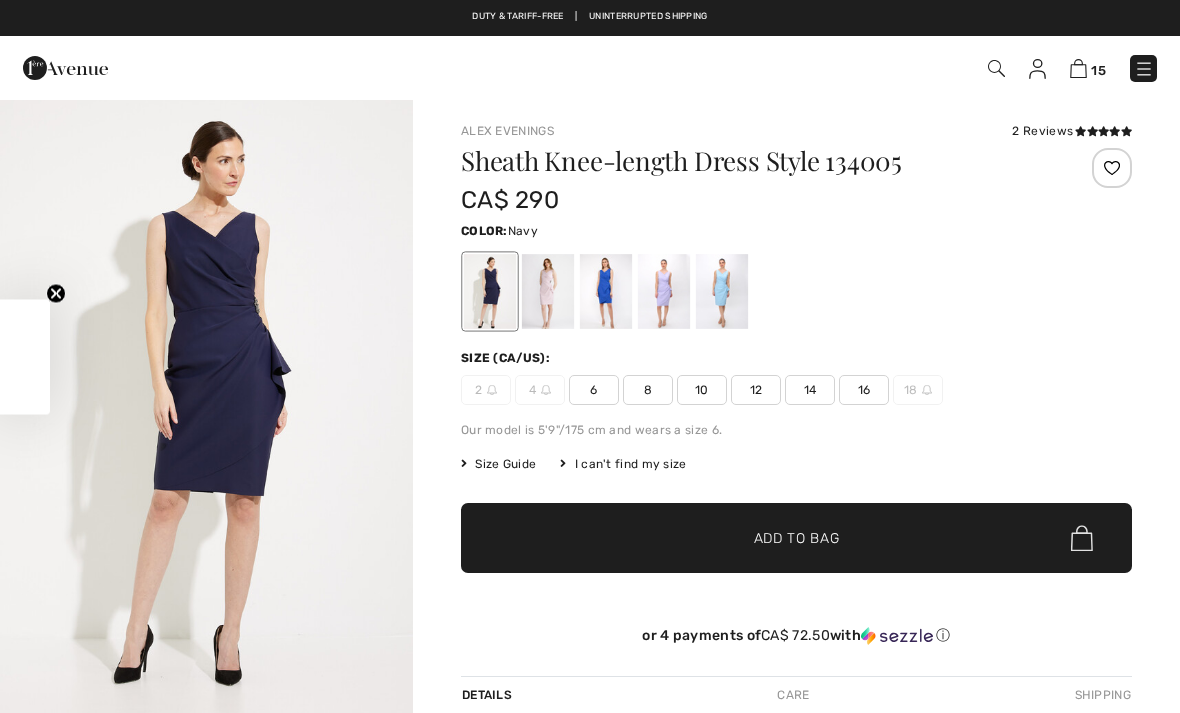 scroll, scrollTop: 0, scrollLeft: 0, axis: both 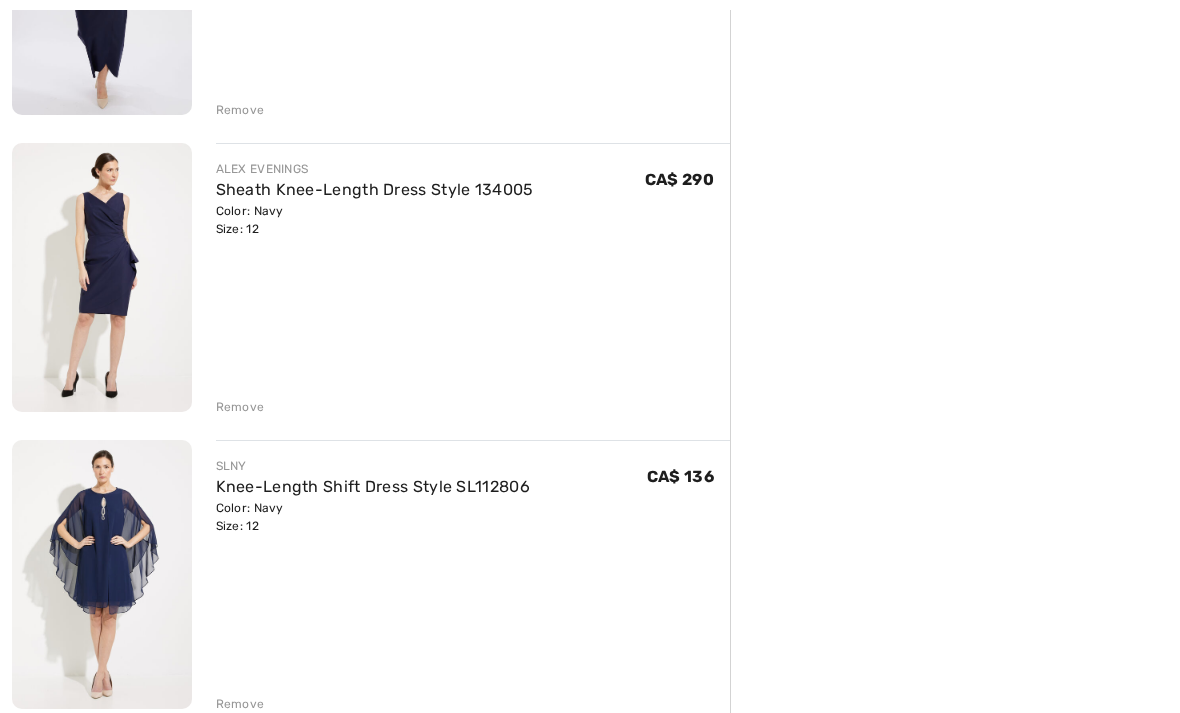 click at bounding box center [102, 574] 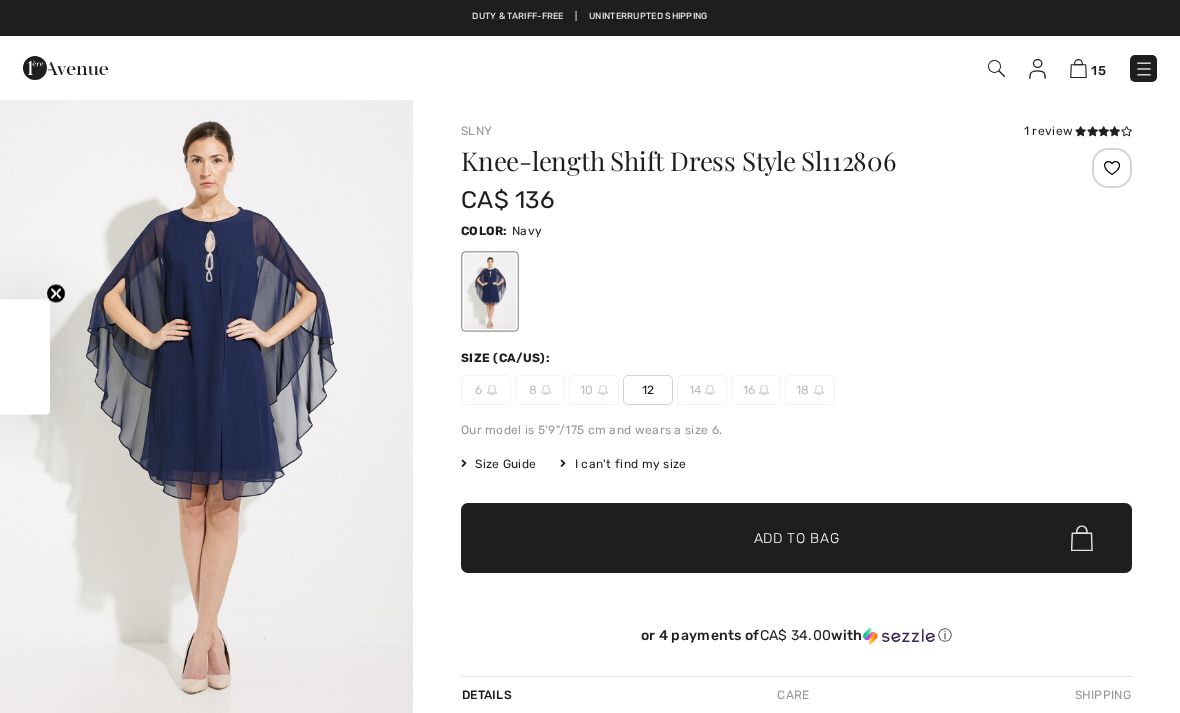 scroll, scrollTop: 0, scrollLeft: 0, axis: both 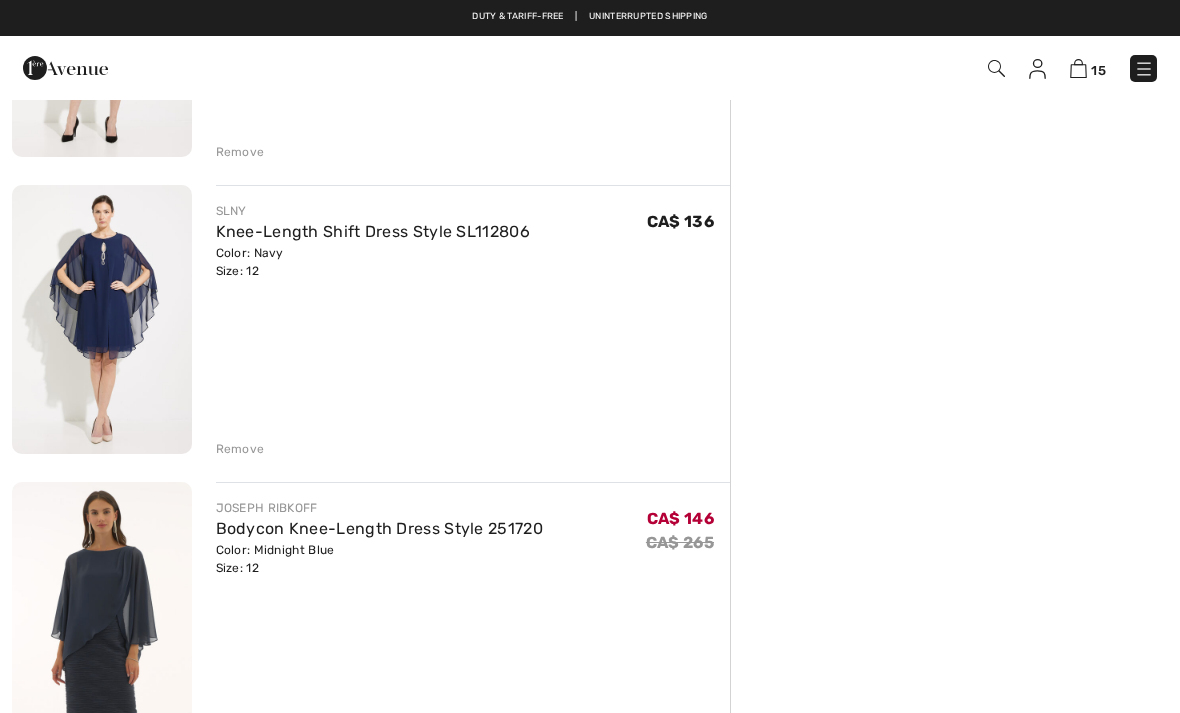 click on "JOSEPH RIBKOFF
Bodycon Knee-Length Dress Style 251720
Color: Midnight Blue
Size: 12
Final Sale
CA$ 146
CA$ 265
CA$ 146
CA$ 265
Remove
JOSEPH RIBKOFF
Final Sale" at bounding box center (371, 280) 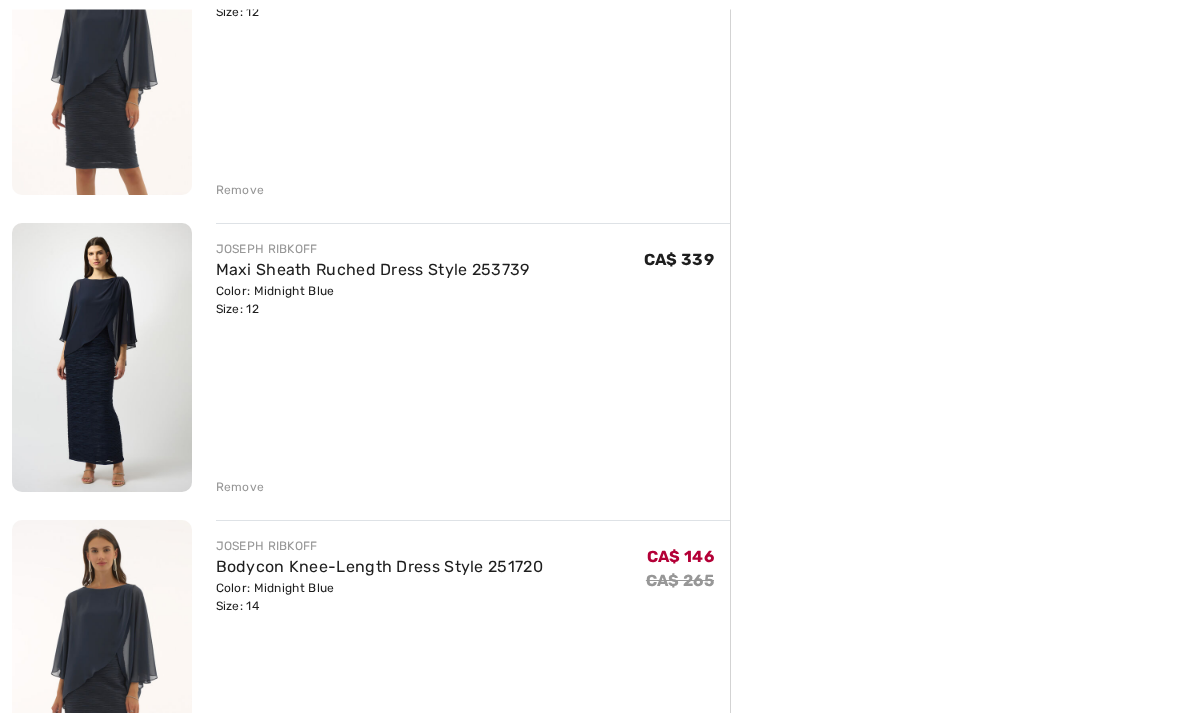 scroll, scrollTop: 2714, scrollLeft: 0, axis: vertical 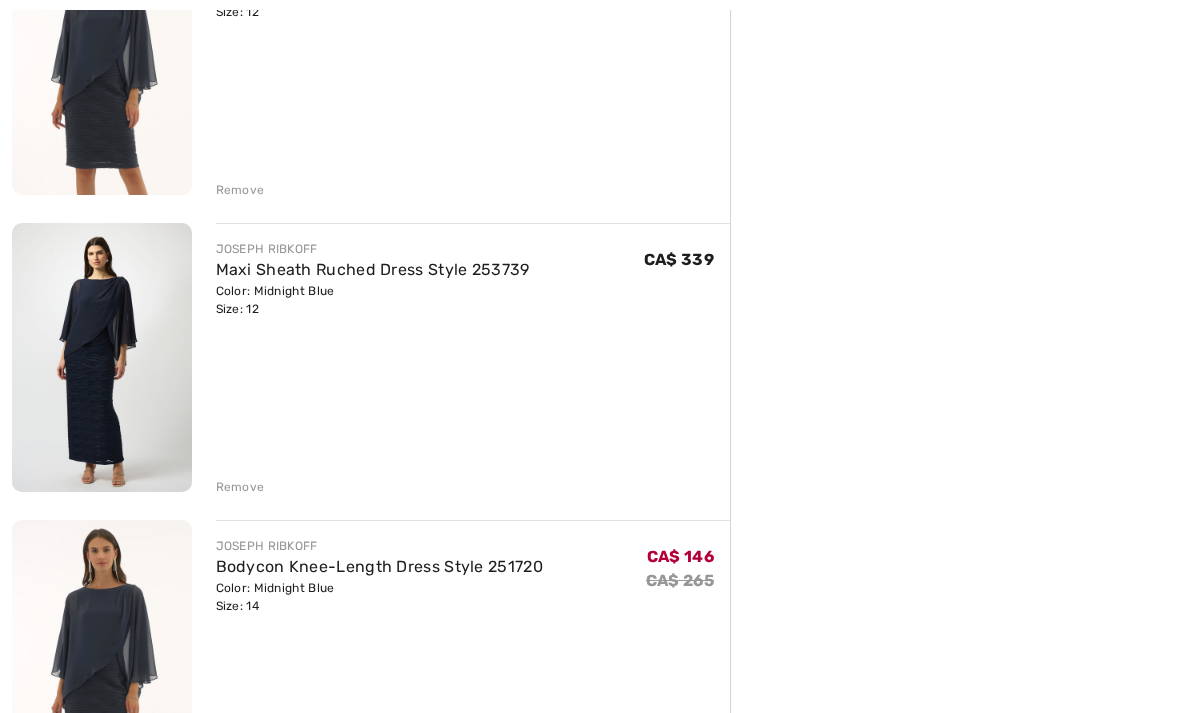 click on "Remove" at bounding box center (240, 487) 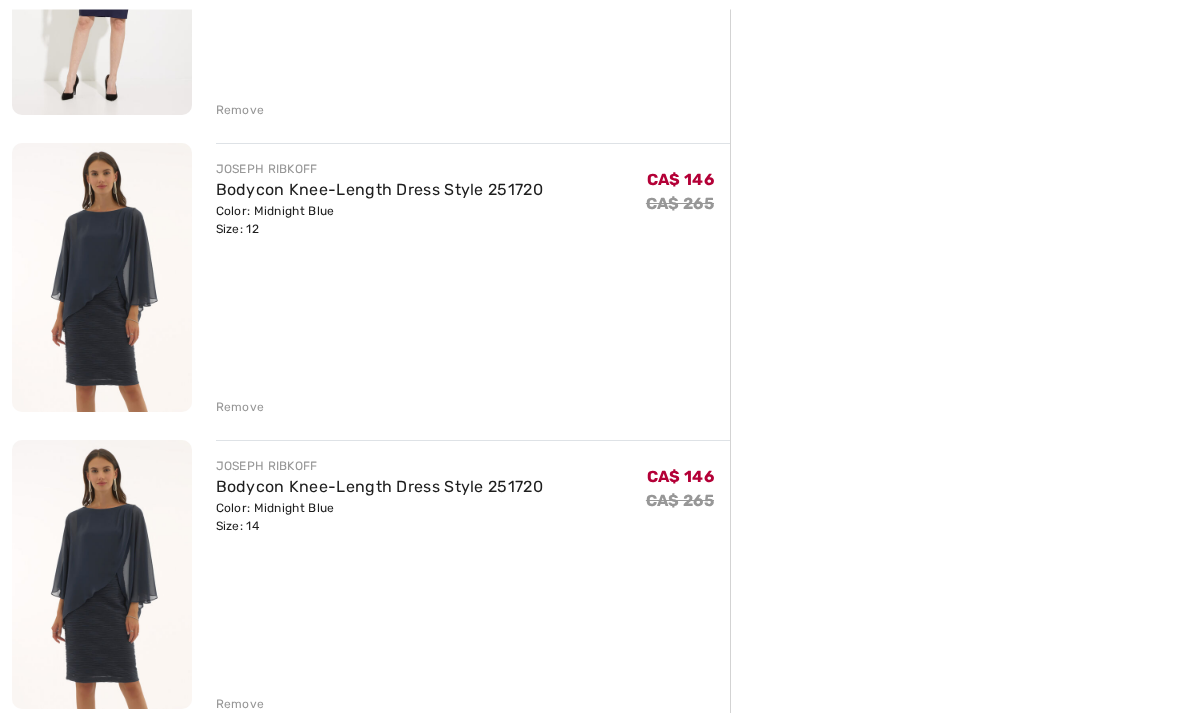 scroll, scrollTop: 2497, scrollLeft: 0, axis: vertical 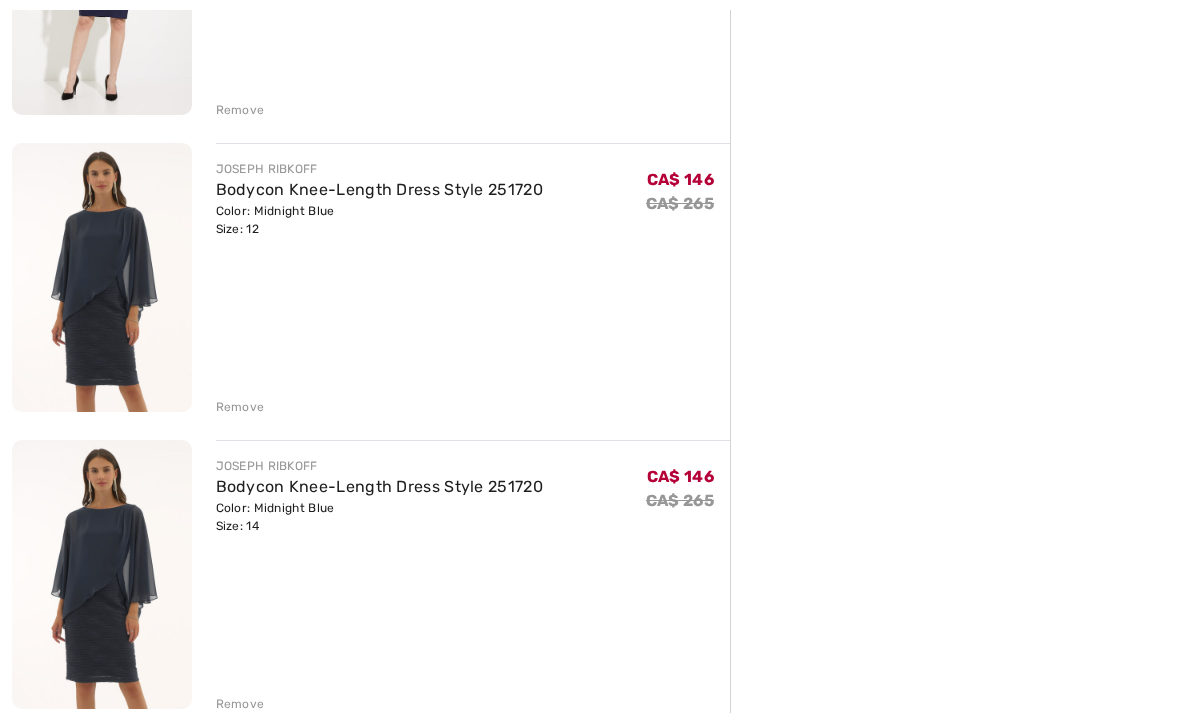 click on "JOSEPH RIBKOFF
Bodycon Knee-Length Dress Style 251720
Color: Midnight Blue
Size: 12
Final Sale
CA$ 146
CA$ 265
CA$ 146
CA$ 265
Remove
JOSEPH RIBKOFF
Final Sale" at bounding box center [371, -59] 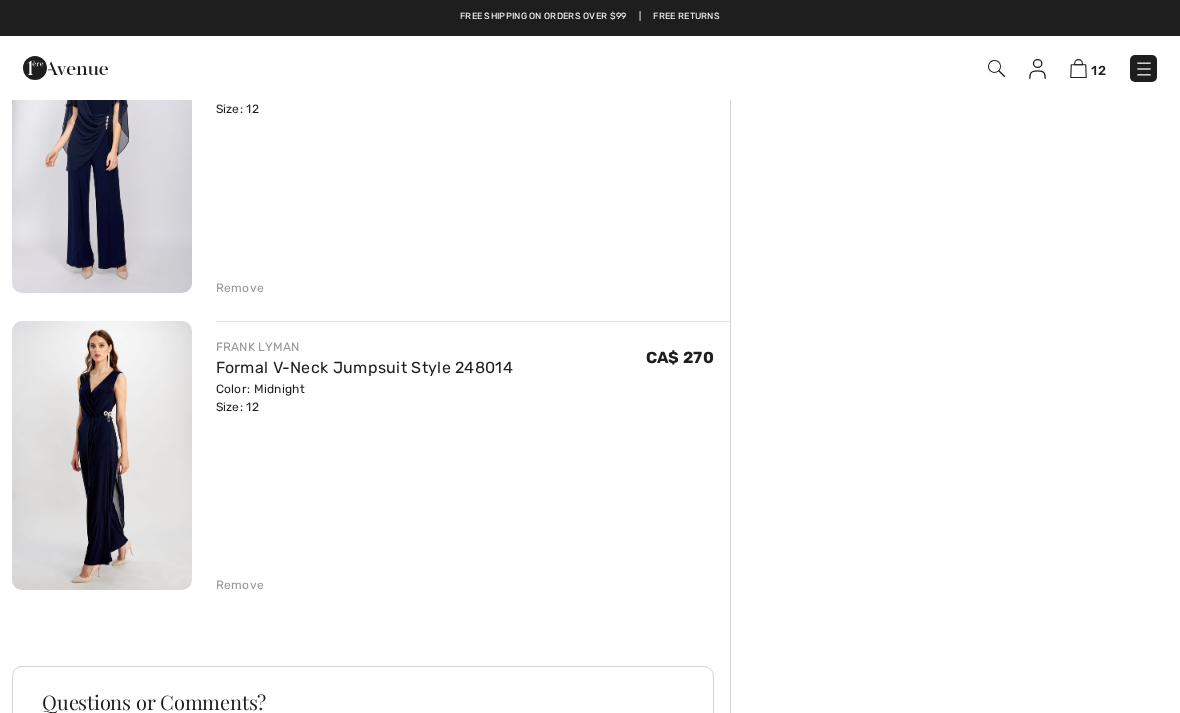 scroll, scrollTop: 3199, scrollLeft: 0, axis: vertical 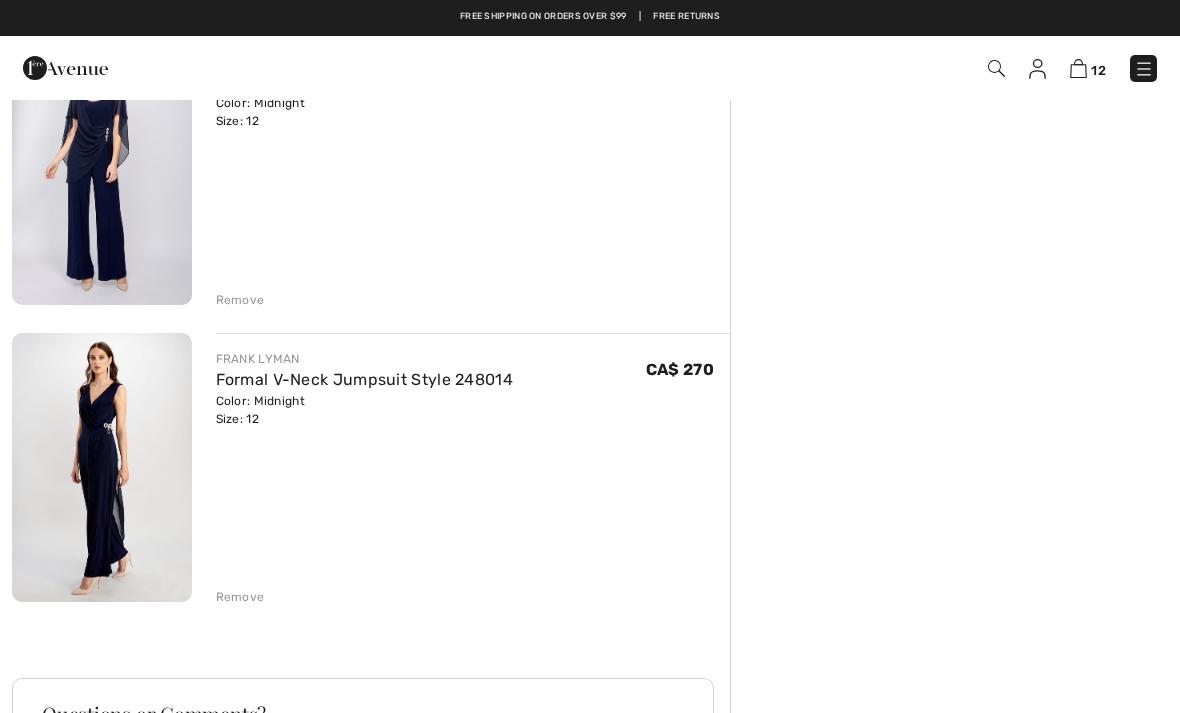 click at bounding box center (102, 467) 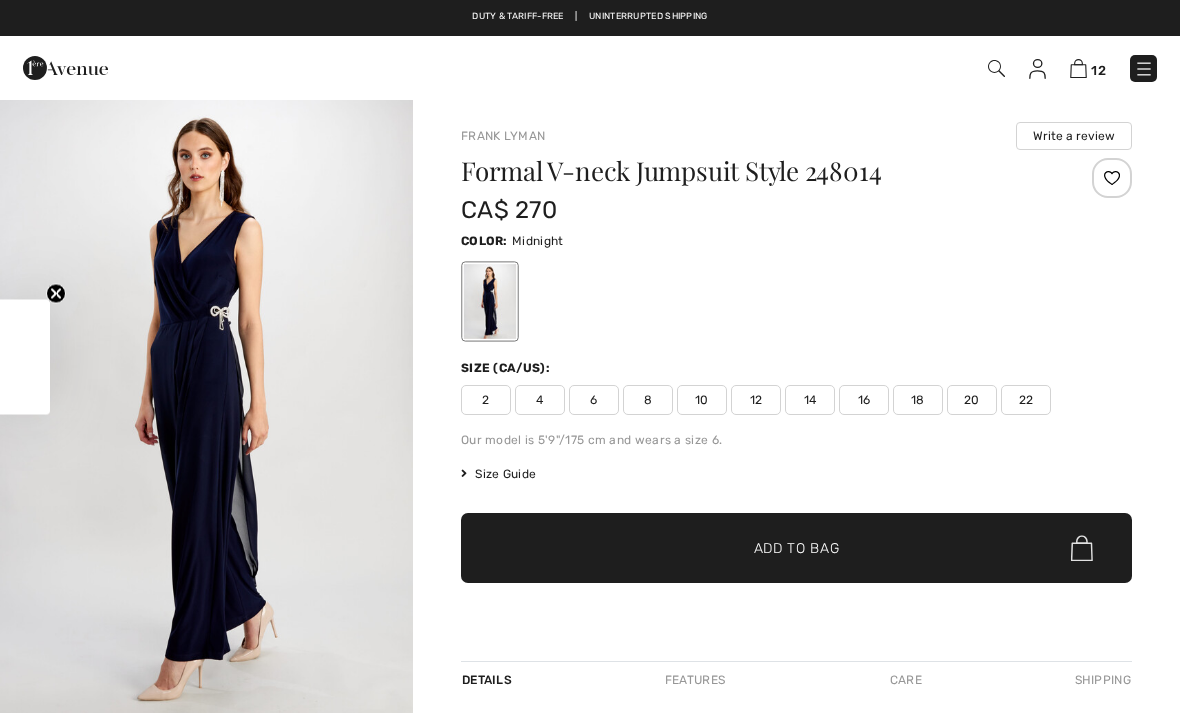checkbox on "true" 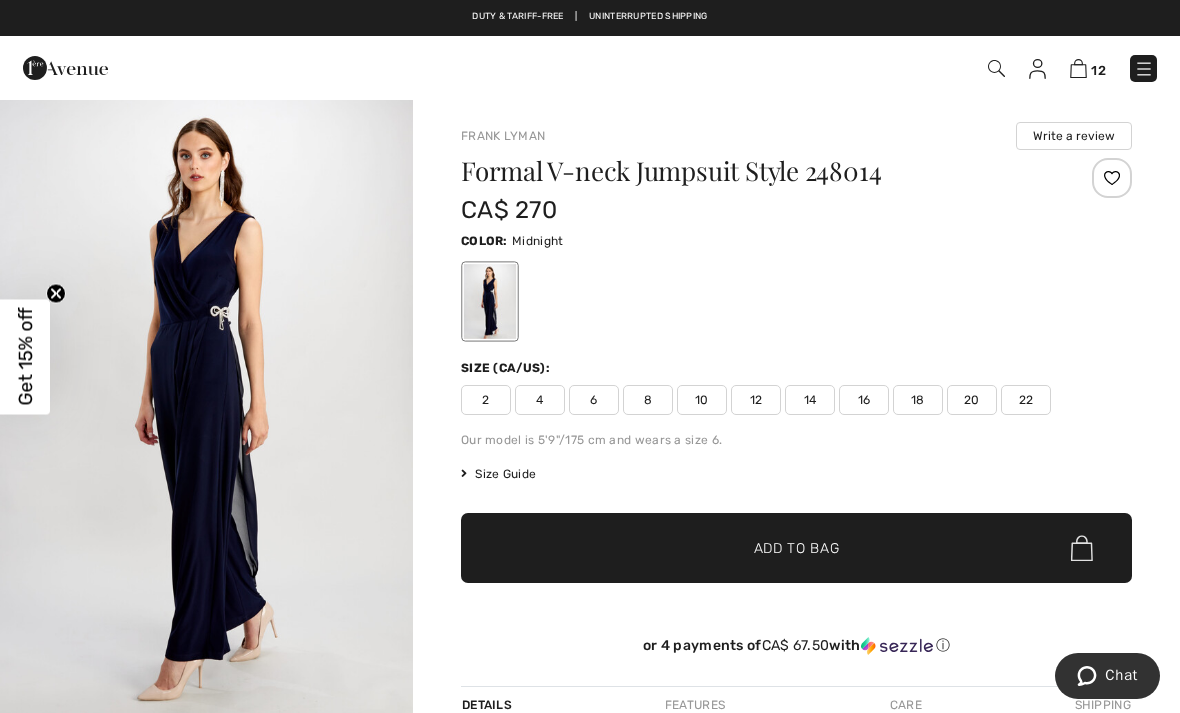 scroll, scrollTop: 0, scrollLeft: 0, axis: both 